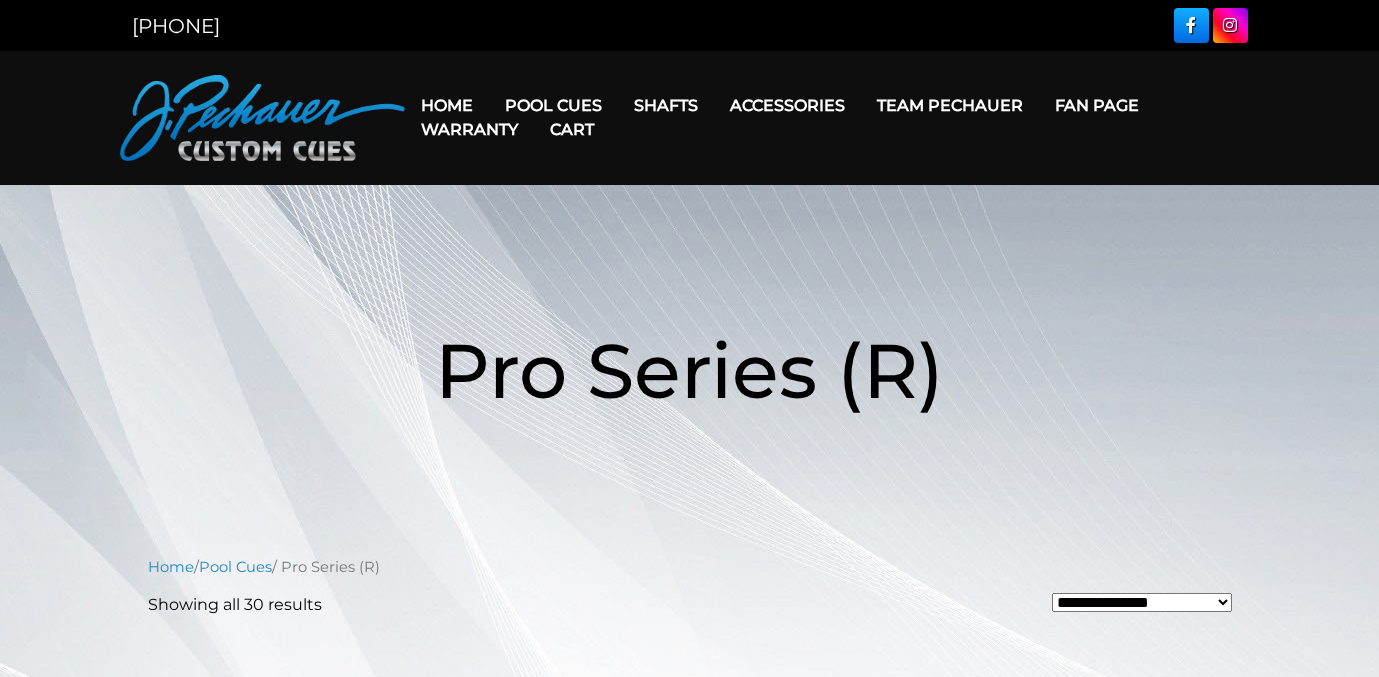 scroll, scrollTop: 0, scrollLeft: 0, axis: both 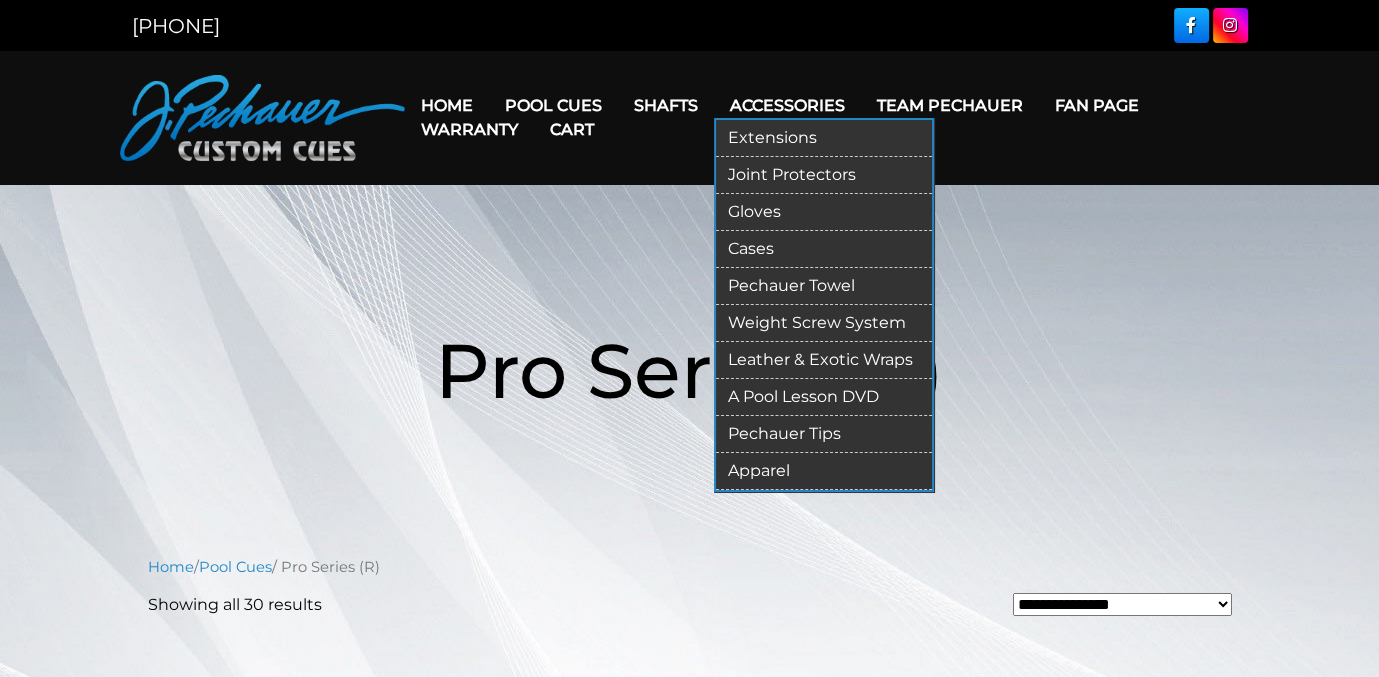 click on "Pechauer Towel" at bounding box center (824, 286) 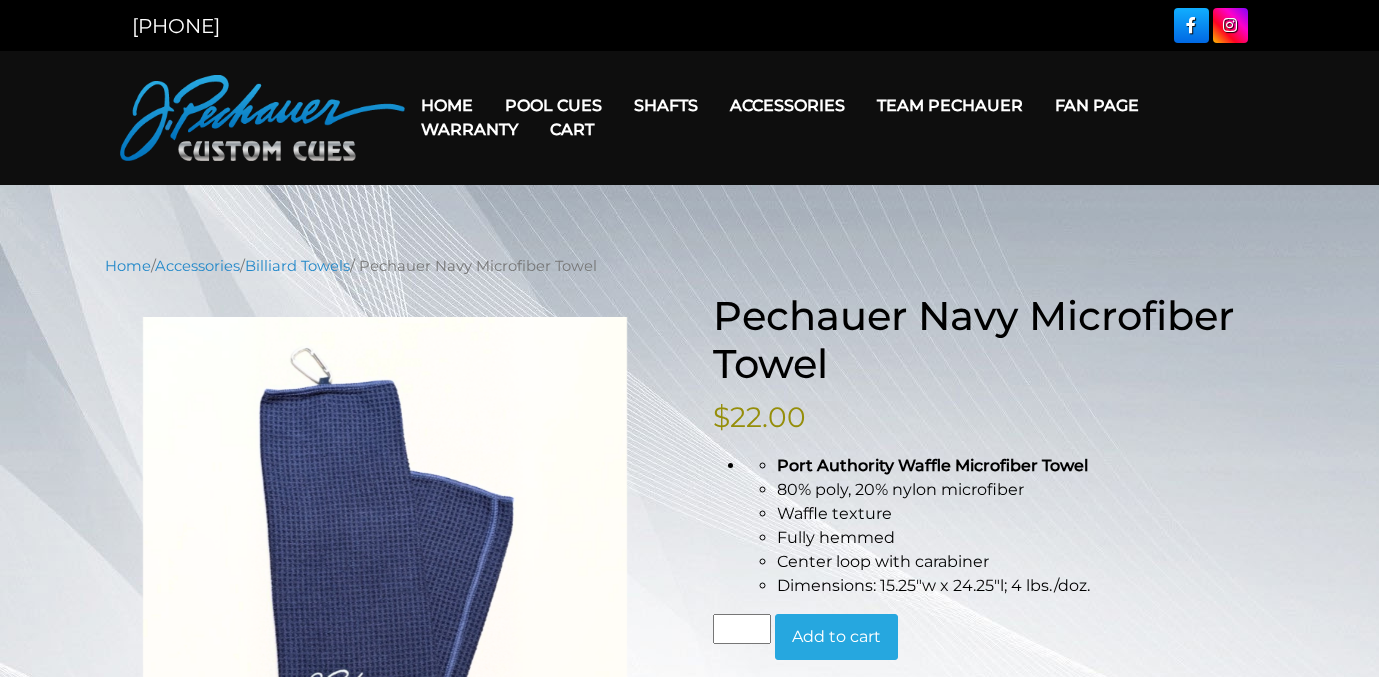 scroll, scrollTop: 0, scrollLeft: 0, axis: both 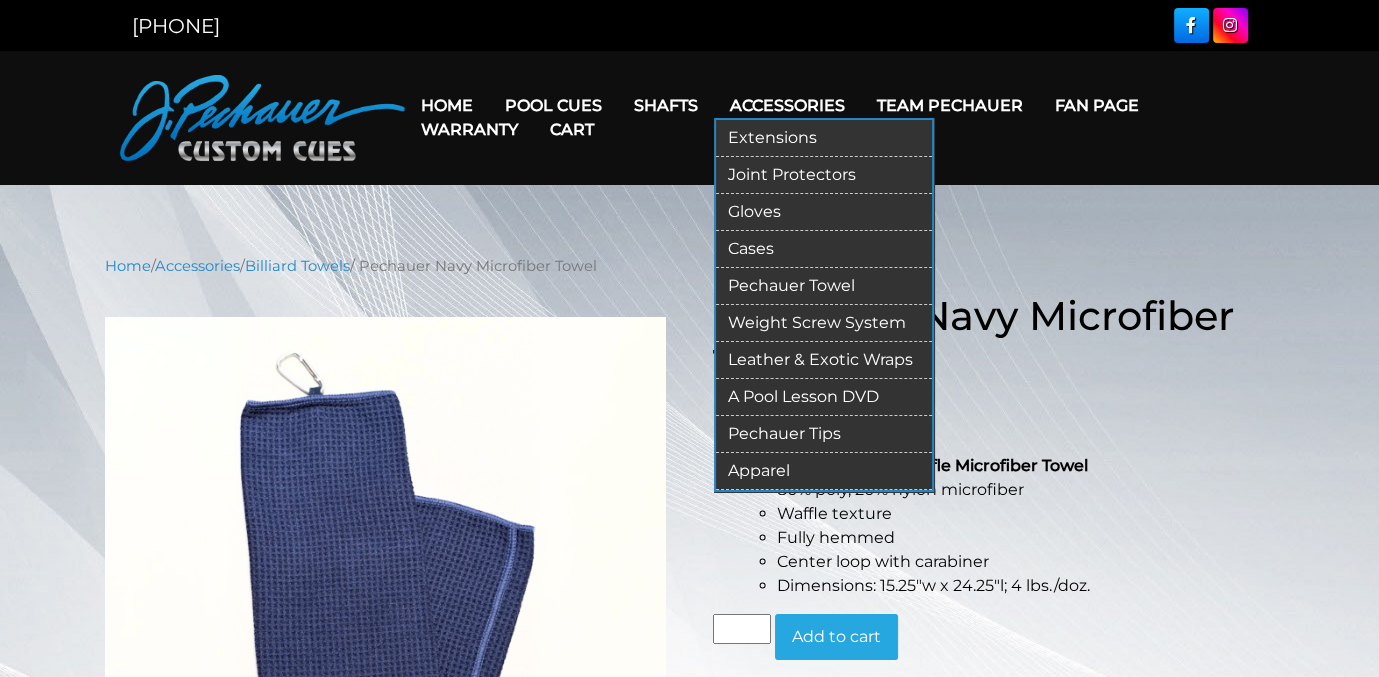 click on "Leather & Exotic Wraps" at bounding box center (824, 360) 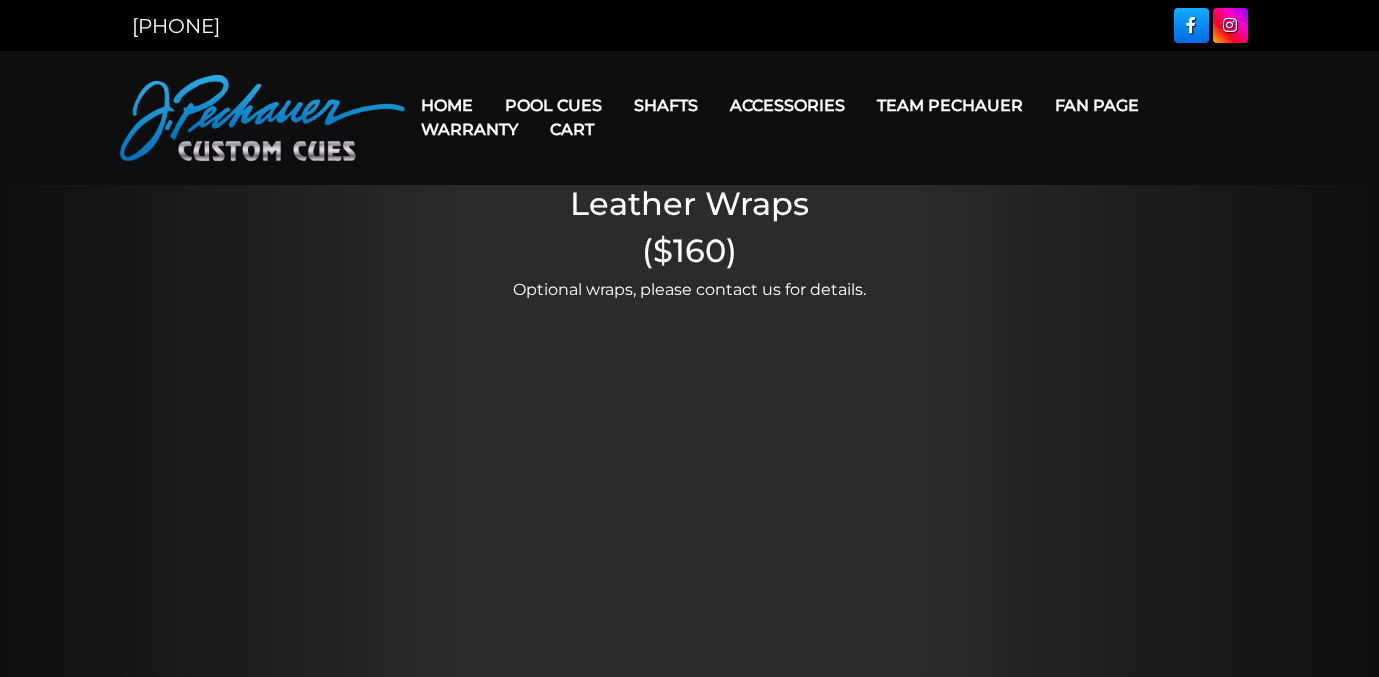 scroll, scrollTop: 0, scrollLeft: 0, axis: both 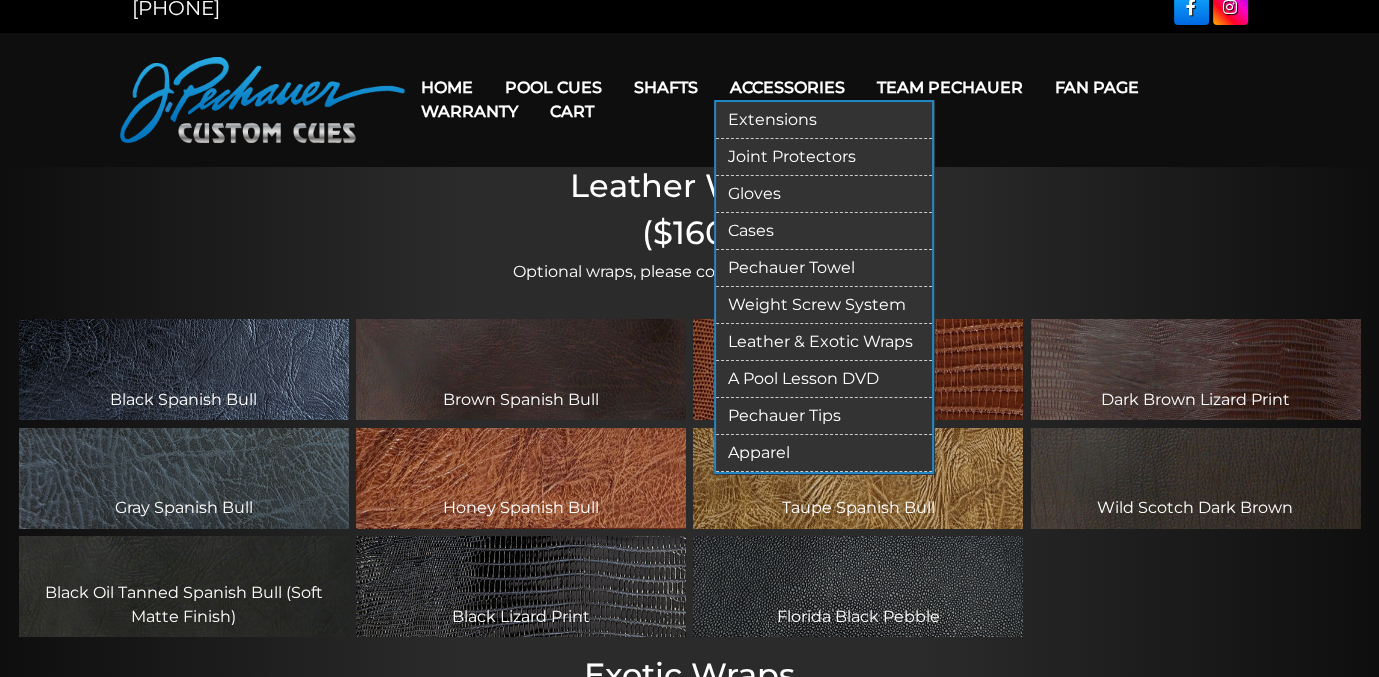 click on "Pechauer Tips" at bounding box center [824, 416] 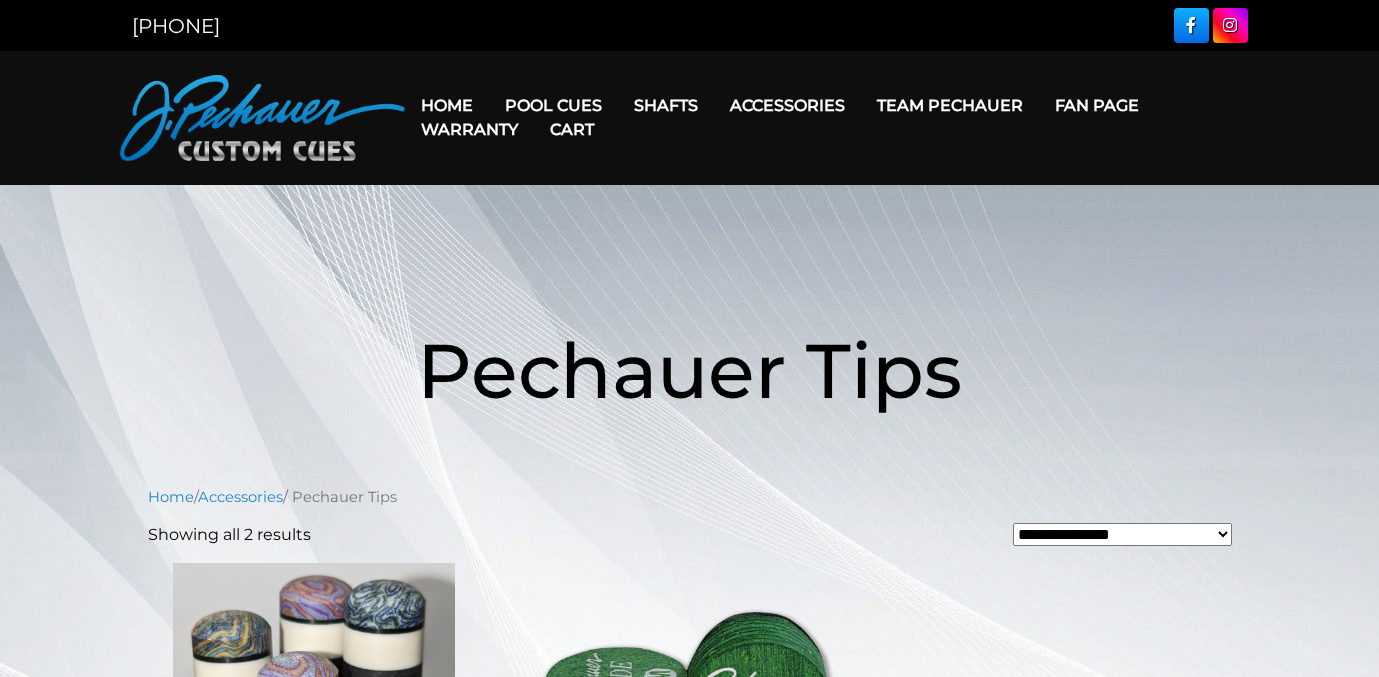 scroll, scrollTop: 0, scrollLeft: 0, axis: both 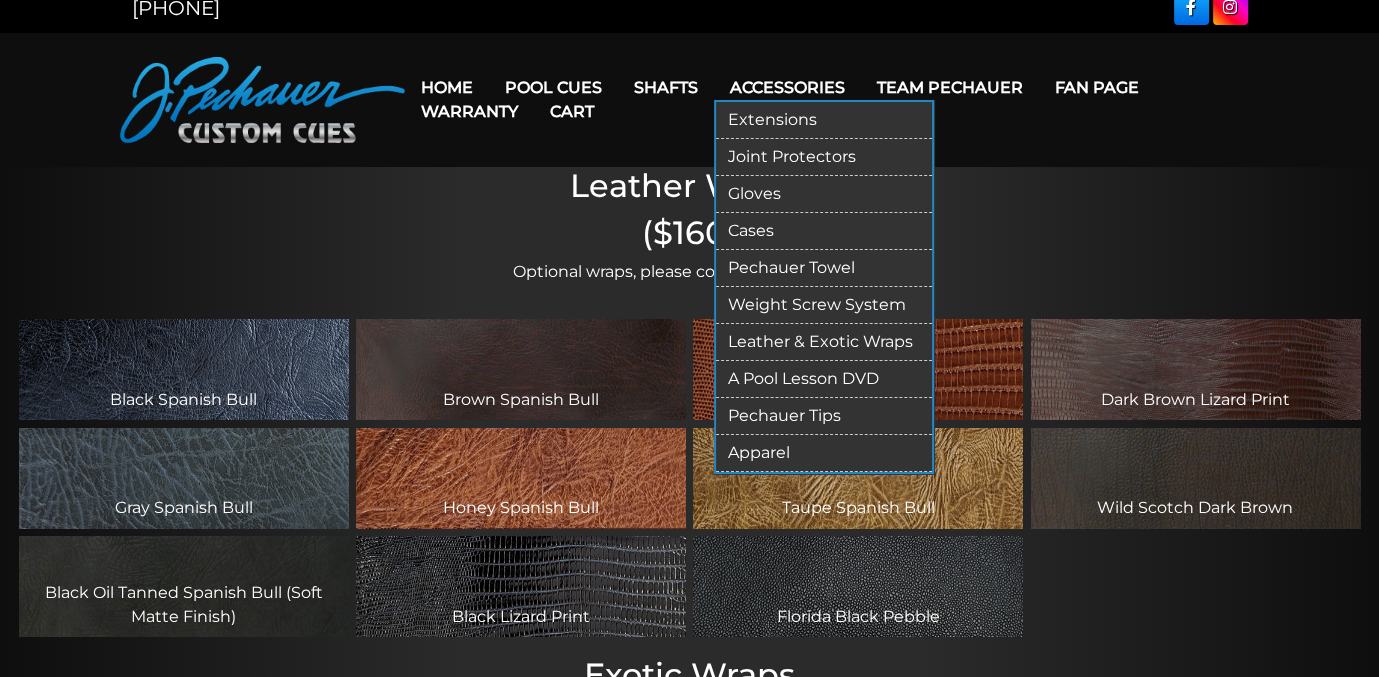 click on "Joint Protectors" at bounding box center [824, 157] 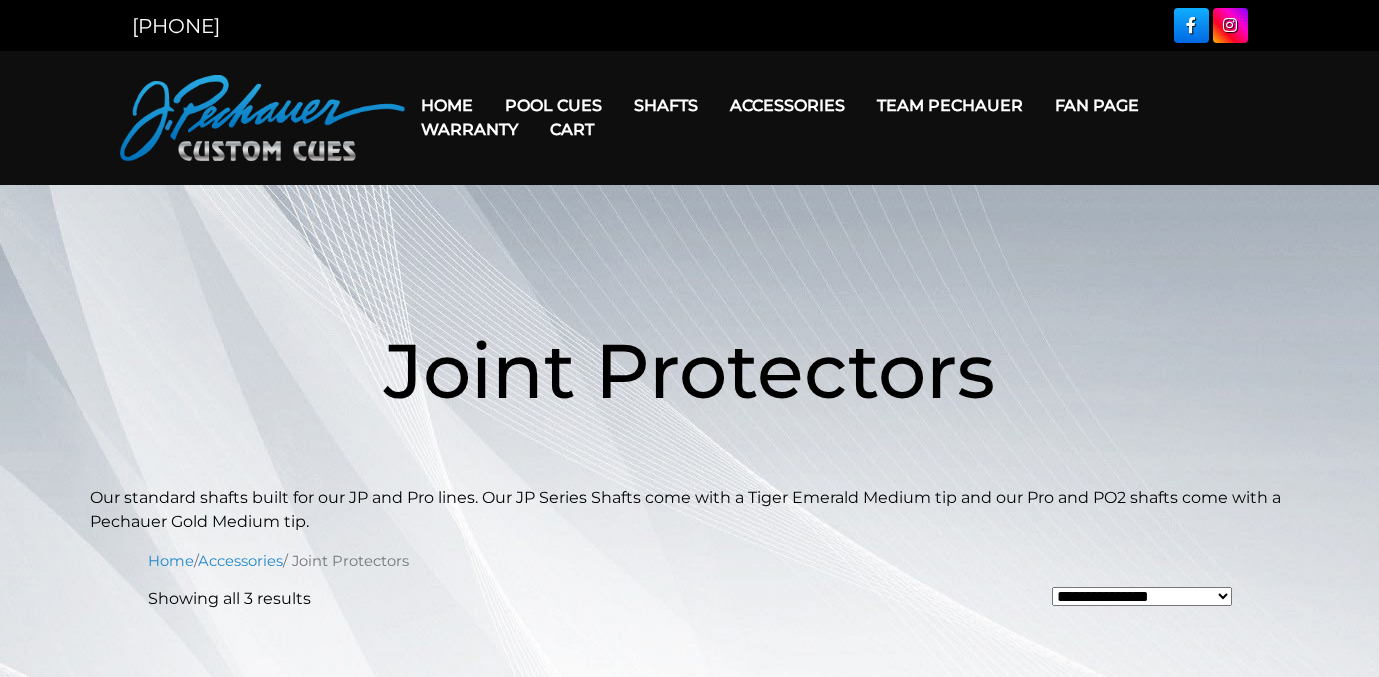 scroll, scrollTop: 0, scrollLeft: 0, axis: both 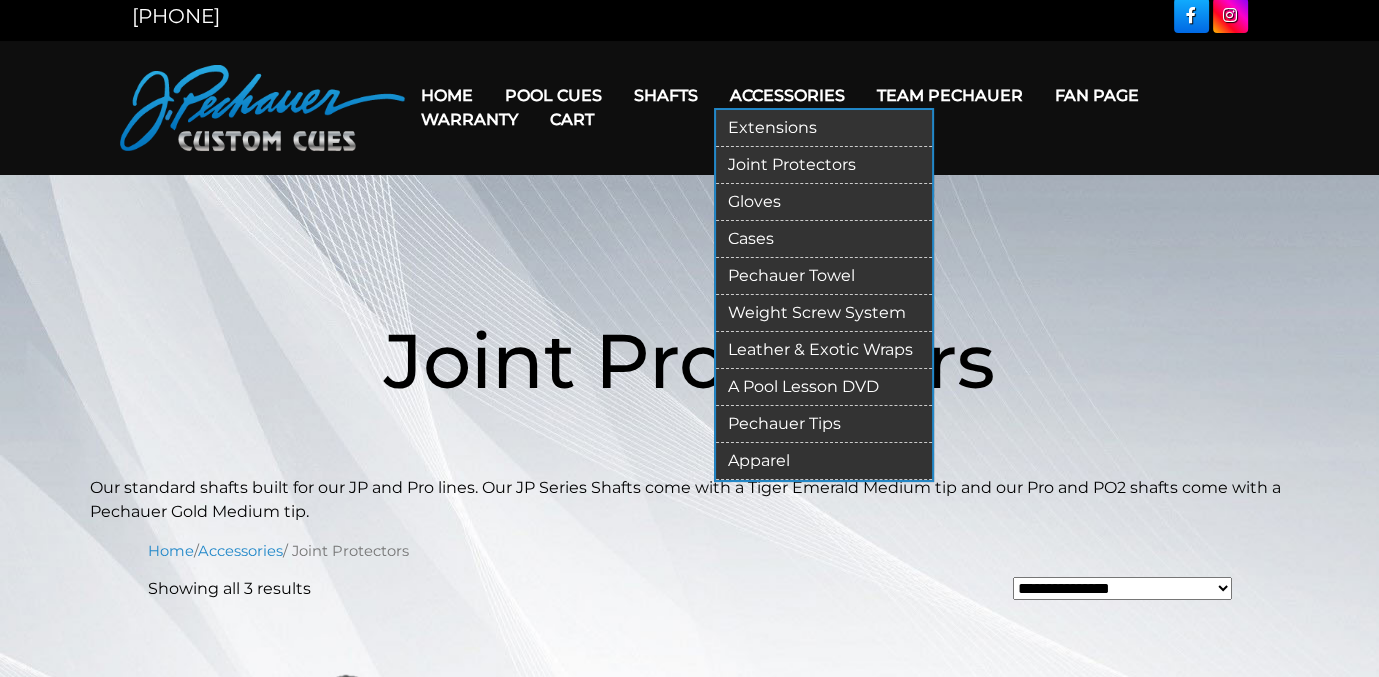 click on "Gloves" at bounding box center [824, 202] 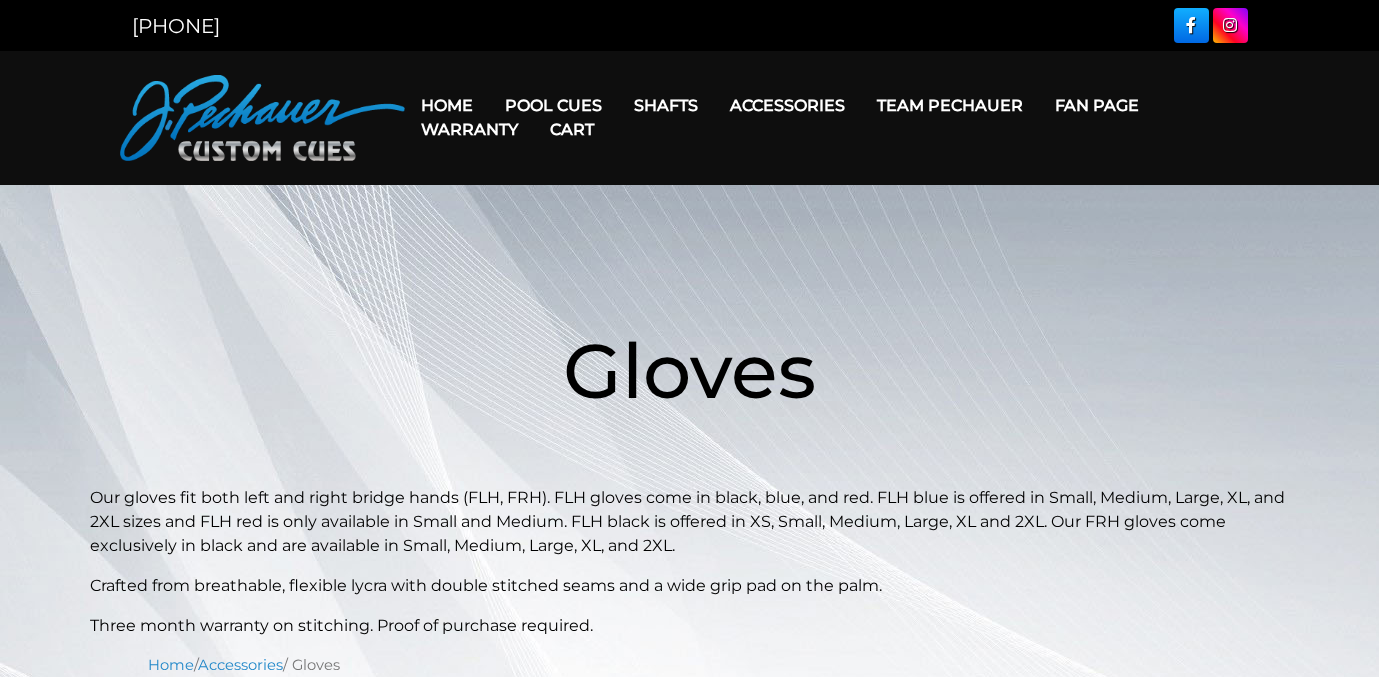 scroll, scrollTop: 0, scrollLeft: 0, axis: both 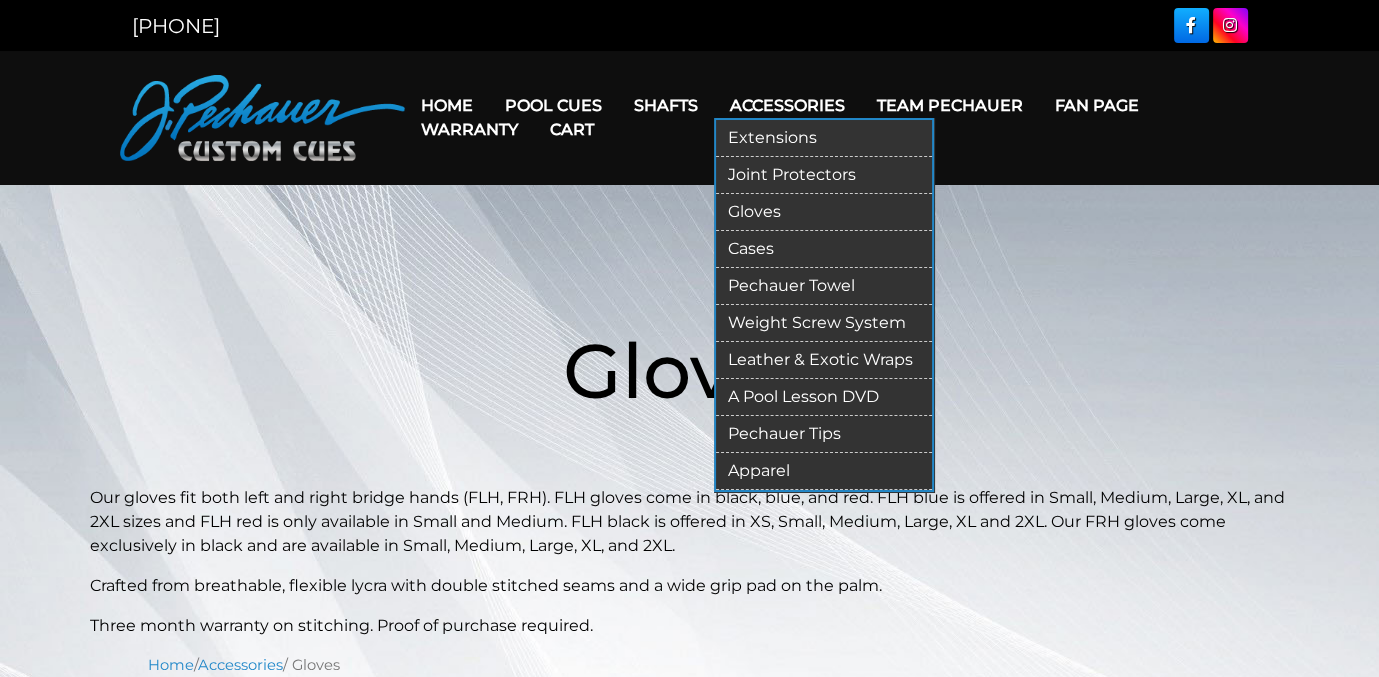 click on "Weight Screw System" at bounding box center (824, 323) 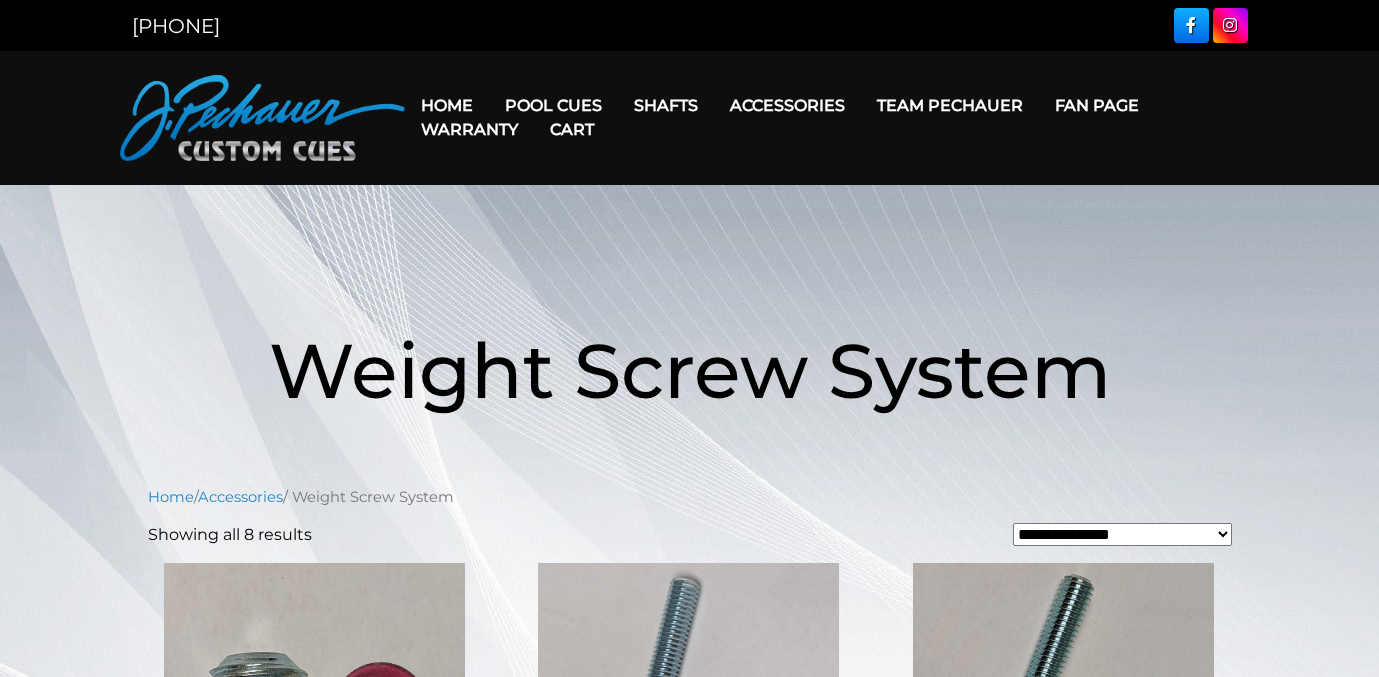 scroll, scrollTop: 0, scrollLeft: 0, axis: both 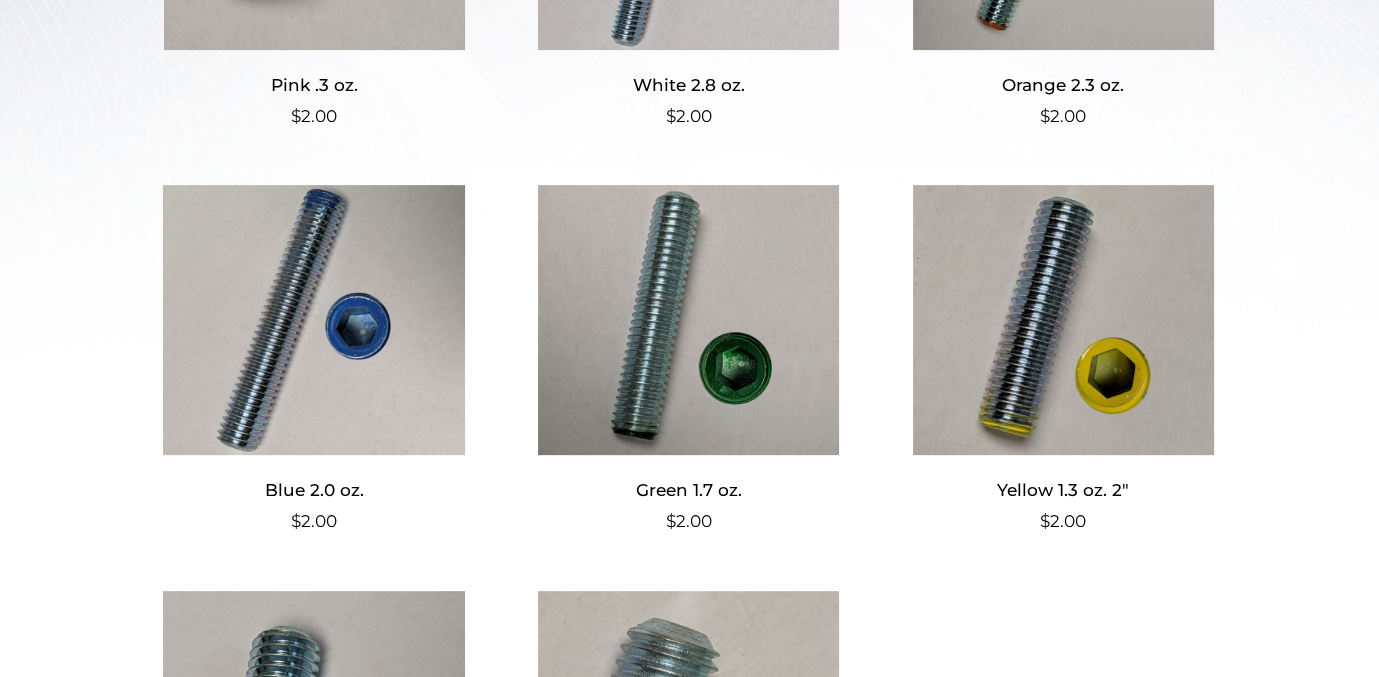 drag, startPoint x: 1339, startPoint y: 330, endPoint x: 1390, endPoint y: 304, distance: 57.245087 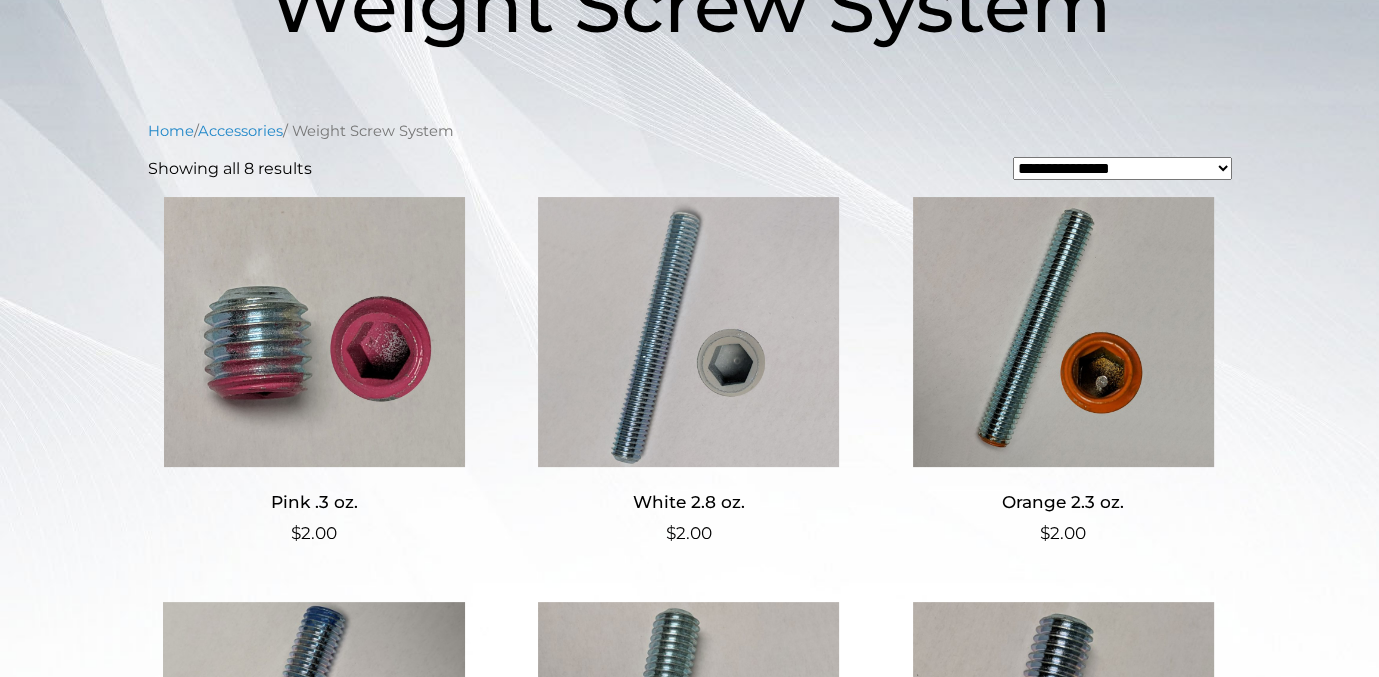 scroll, scrollTop: 363, scrollLeft: 0, axis: vertical 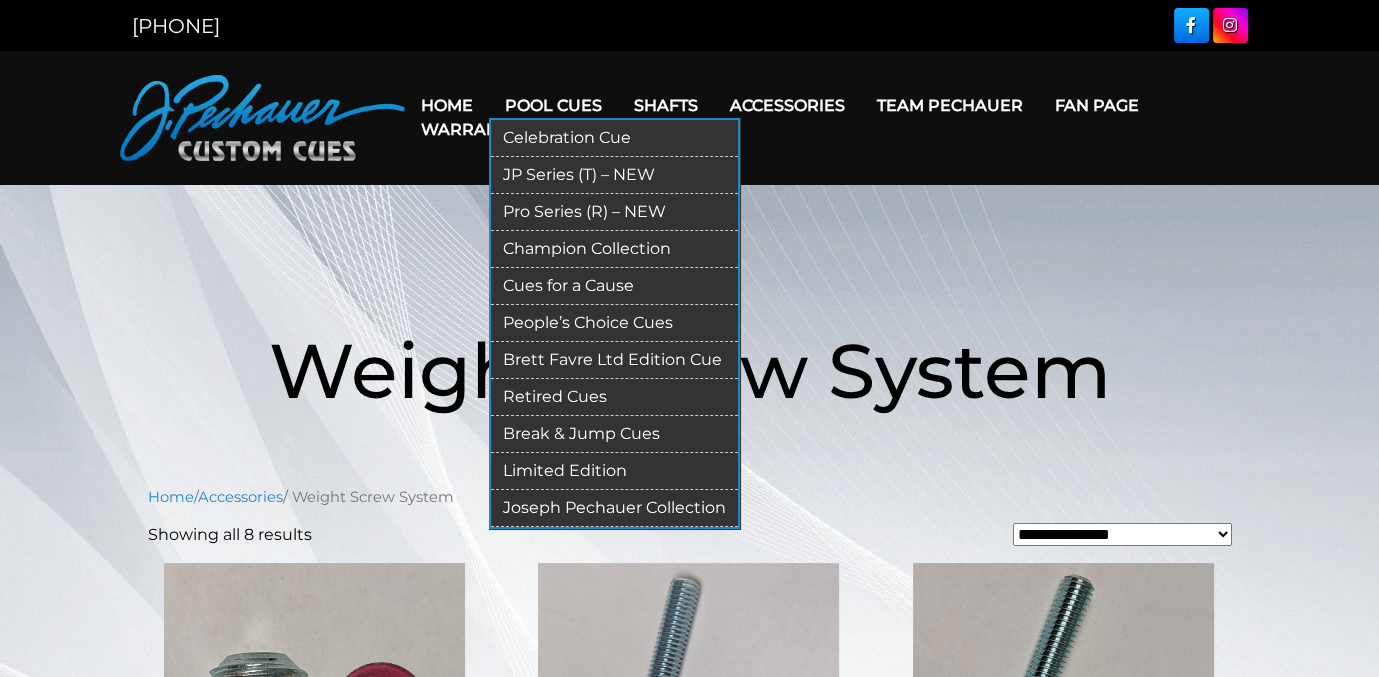 click on "Celebration Cue" at bounding box center [614, 138] 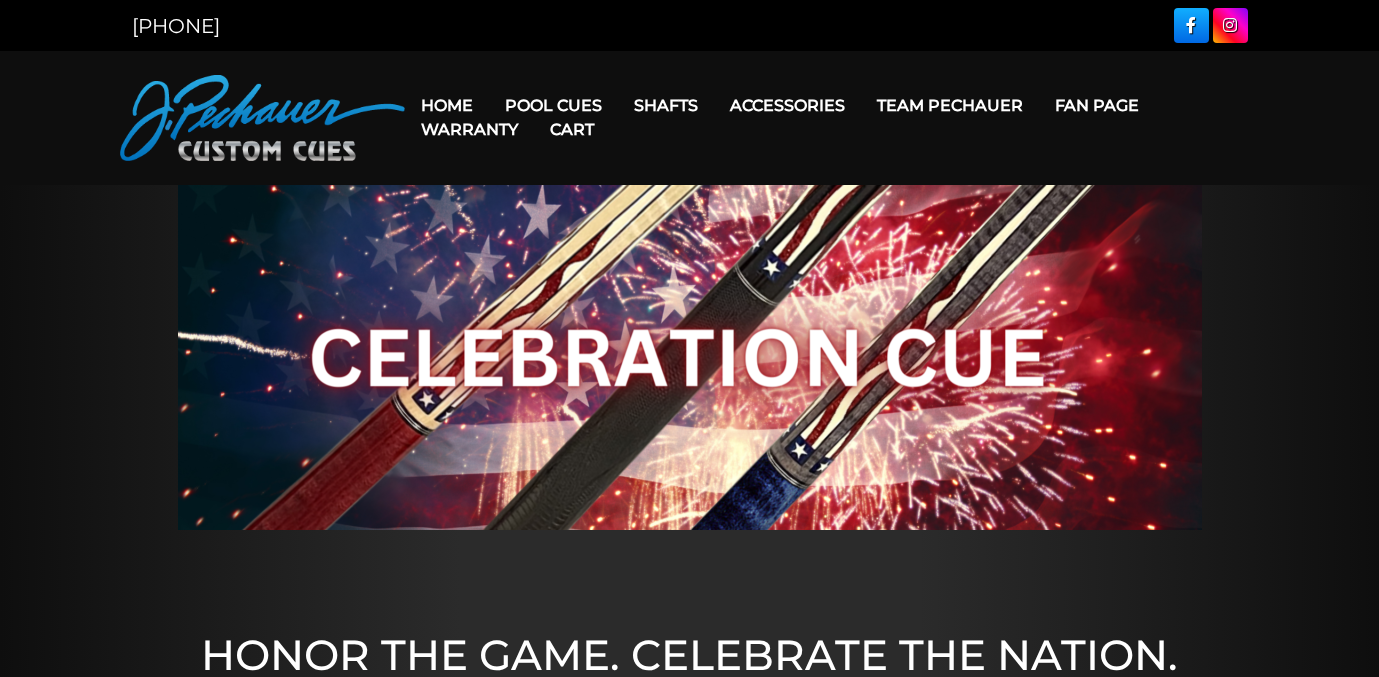 scroll, scrollTop: 0, scrollLeft: 0, axis: both 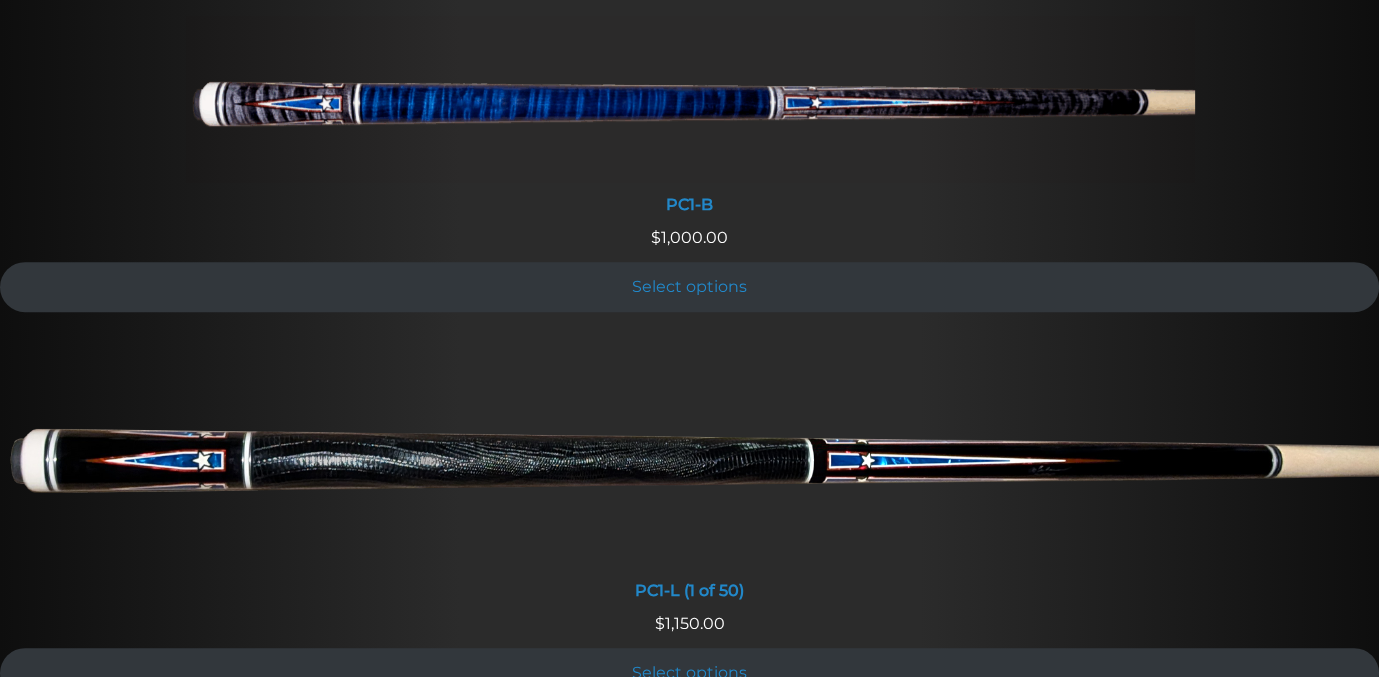 click on "Select options" at bounding box center [689, 672] 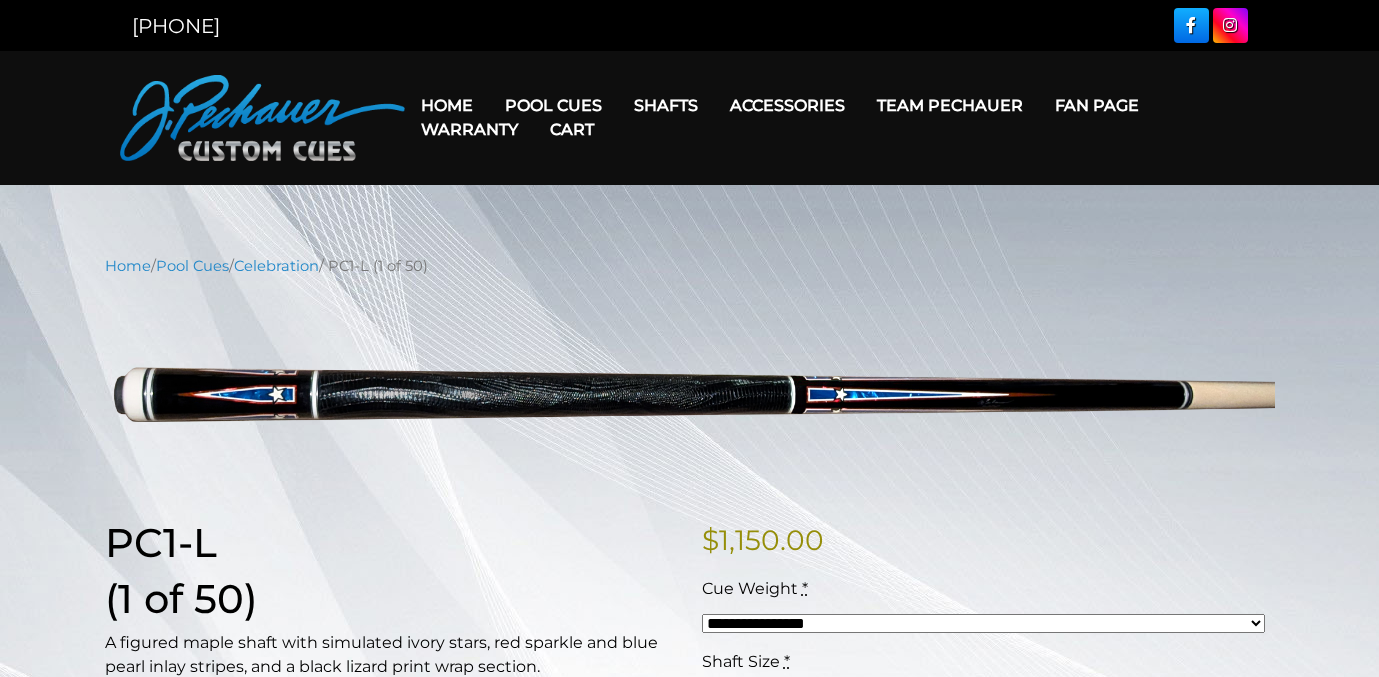 scroll, scrollTop: 0, scrollLeft: 0, axis: both 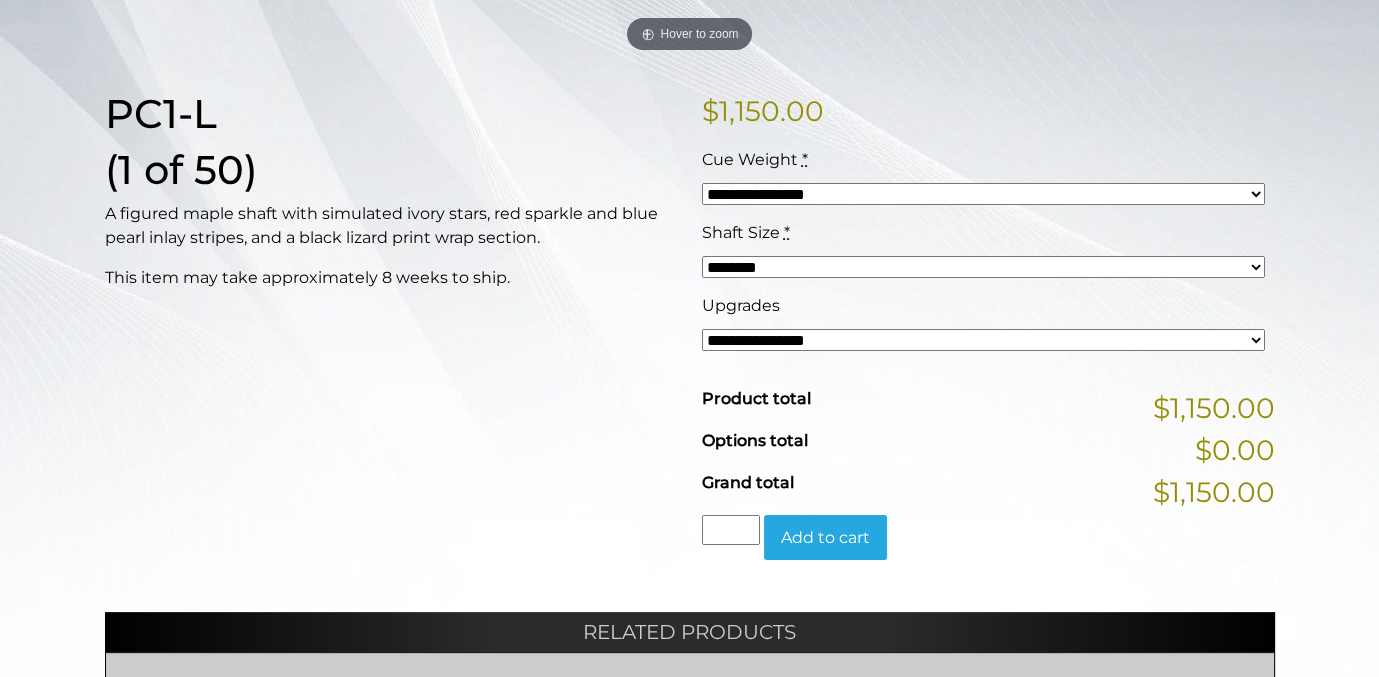 click on "**********" at bounding box center (983, 194) 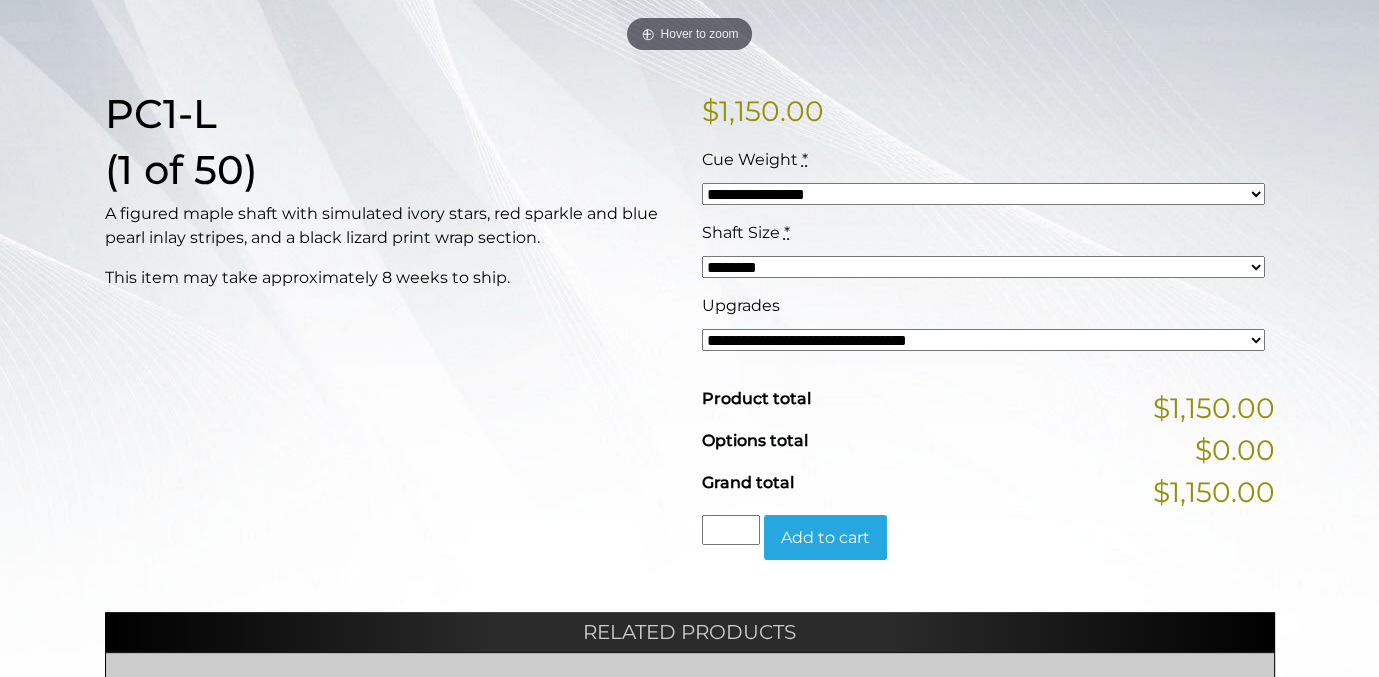 click on "**********" at bounding box center [983, 340] 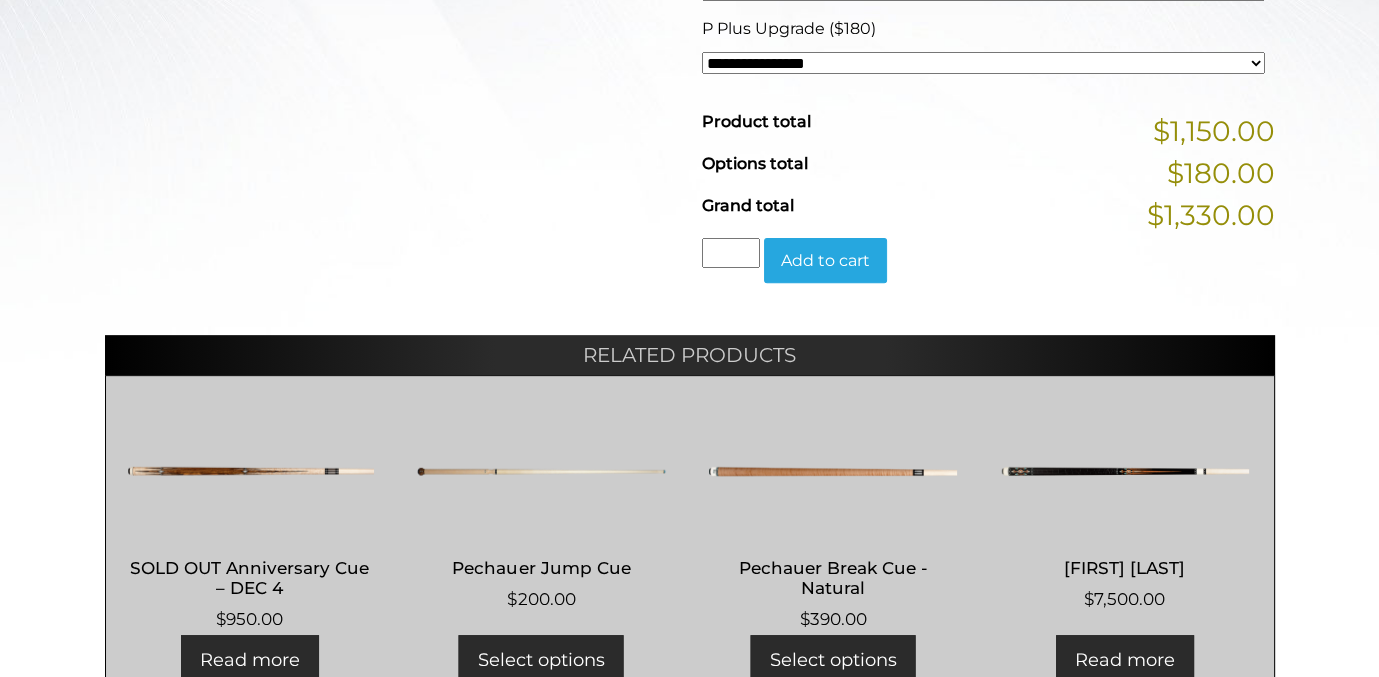 scroll, scrollTop: 852, scrollLeft: 0, axis: vertical 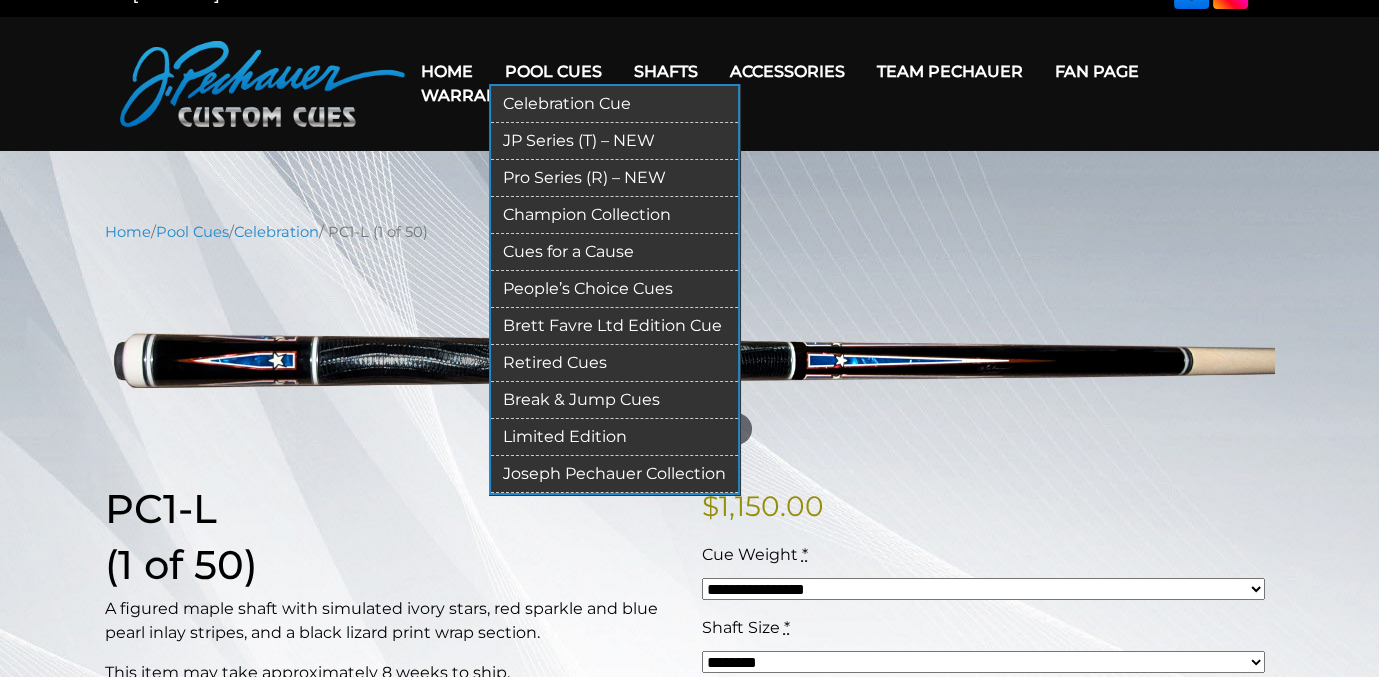 click on "Celebration Cue" at bounding box center (614, 104) 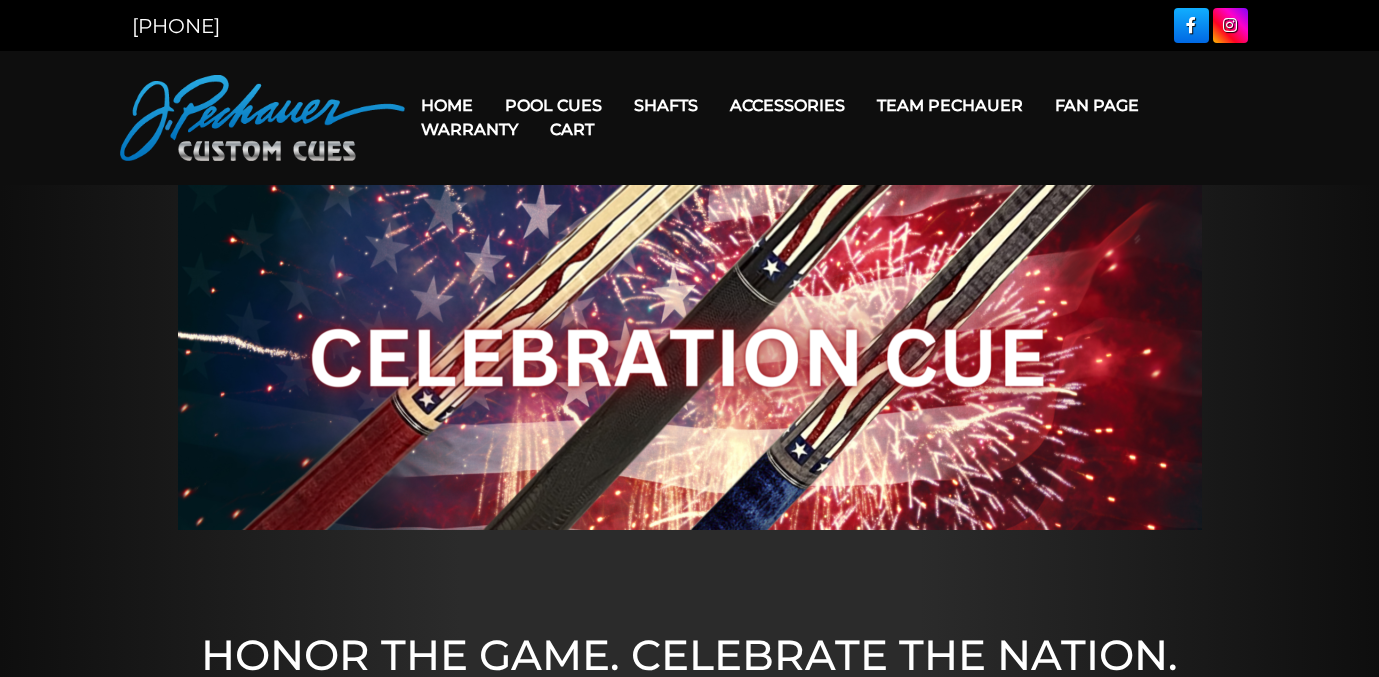 scroll, scrollTop: 0, scrollLeft: 0, axis: both 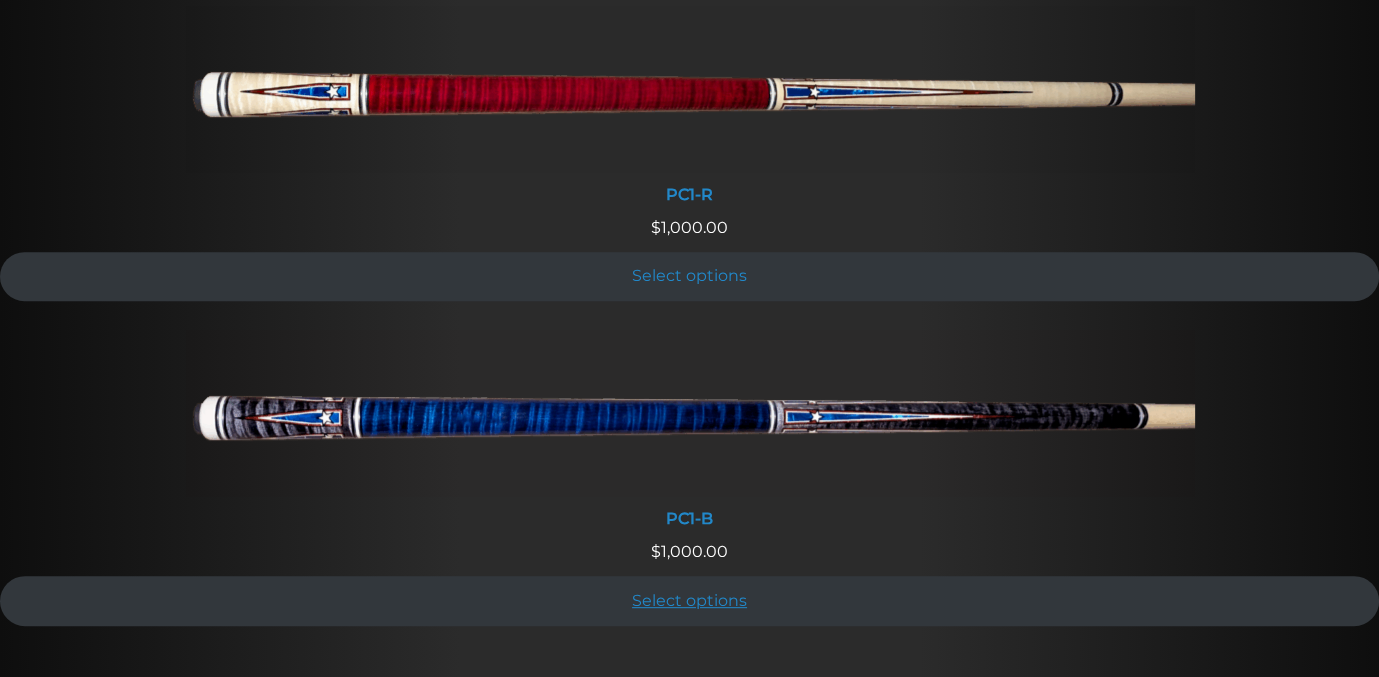 click on "Select options" at bounding box center (689, 600) 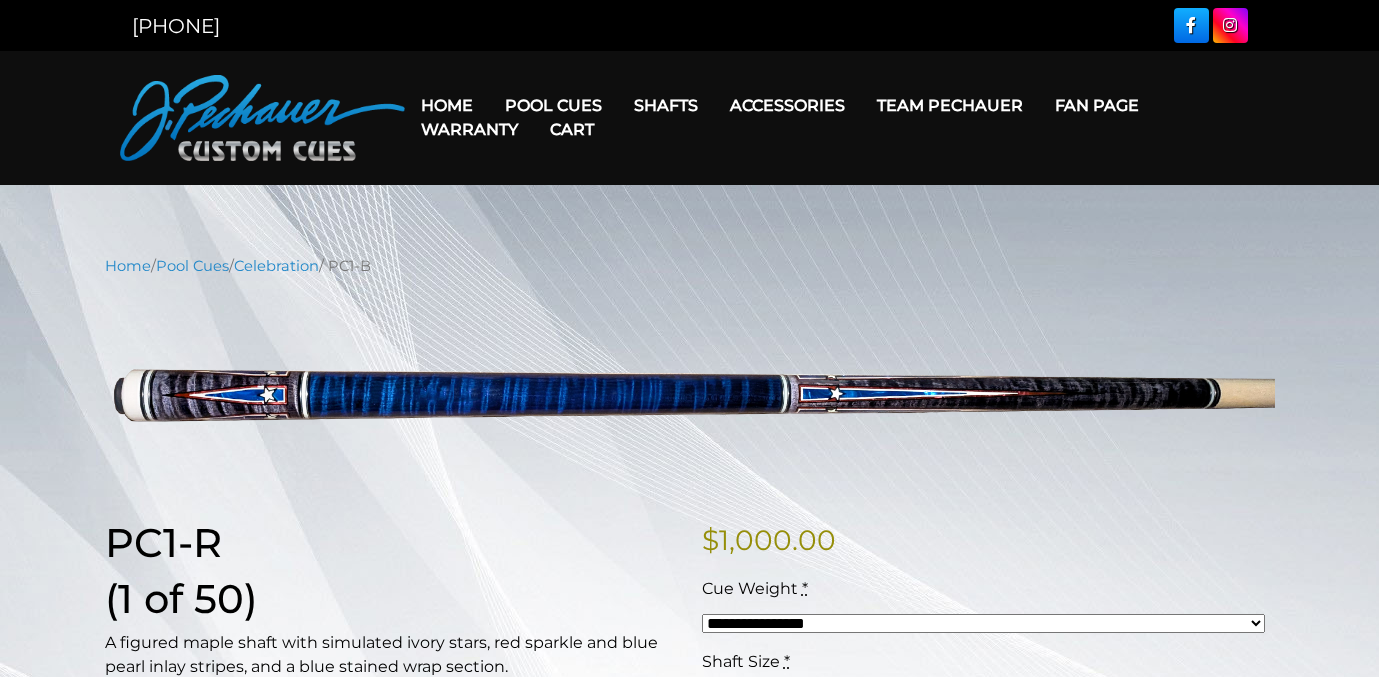 scroll, scrollTop: 0, scrollLeft: 0, axis: both 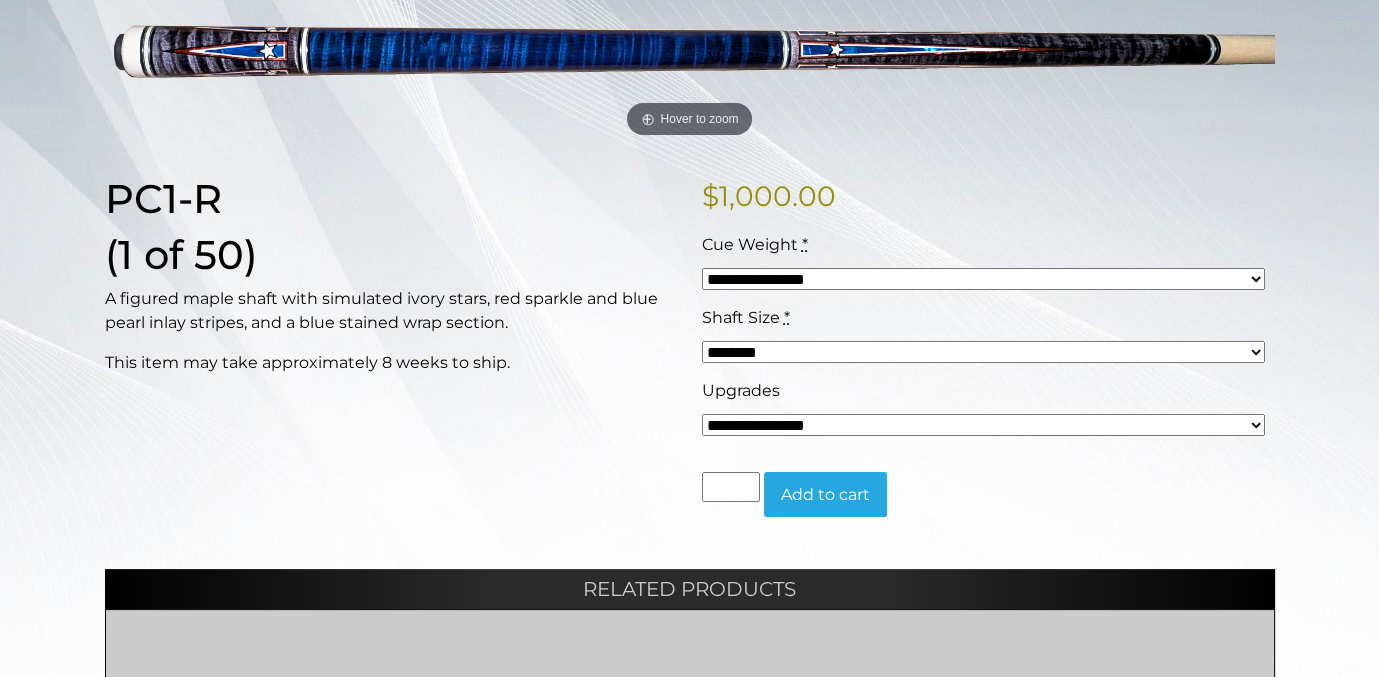 click on "**********" at bounding box center (983, 425) 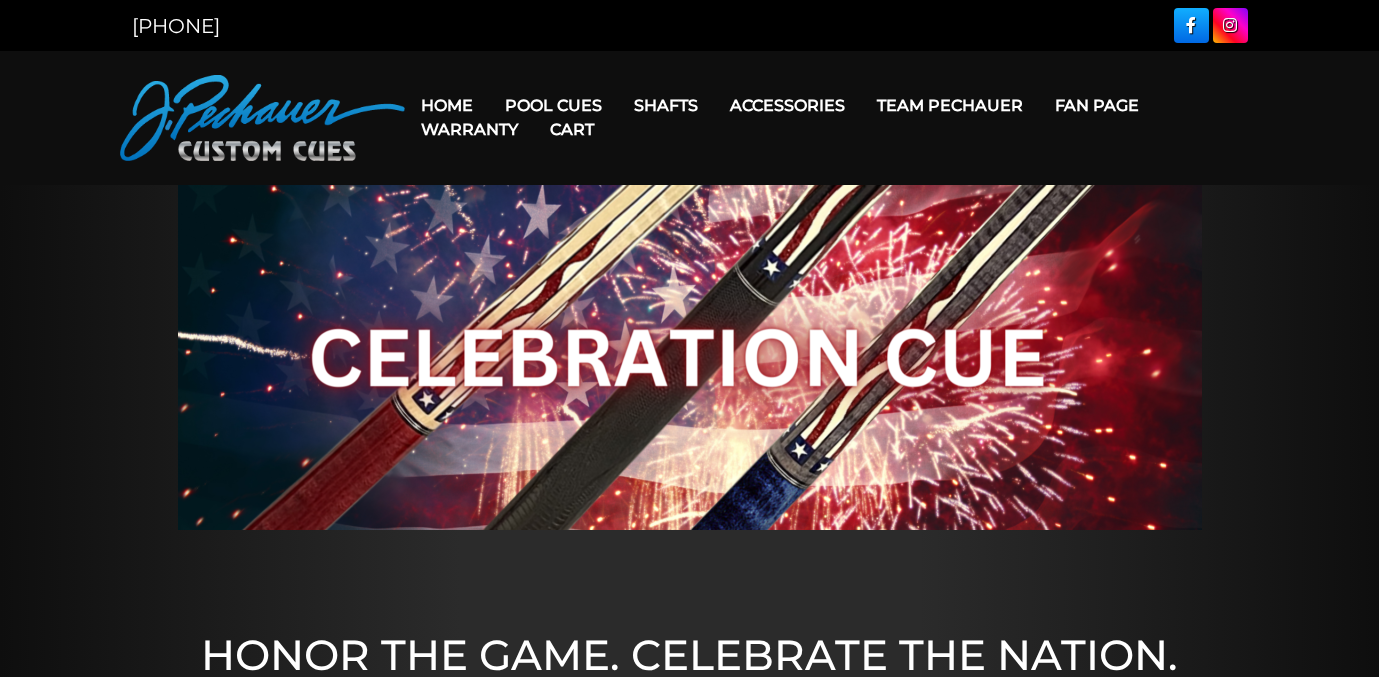 scroll, scrollTop: 792, scrollLeft: 0, axis: vertical 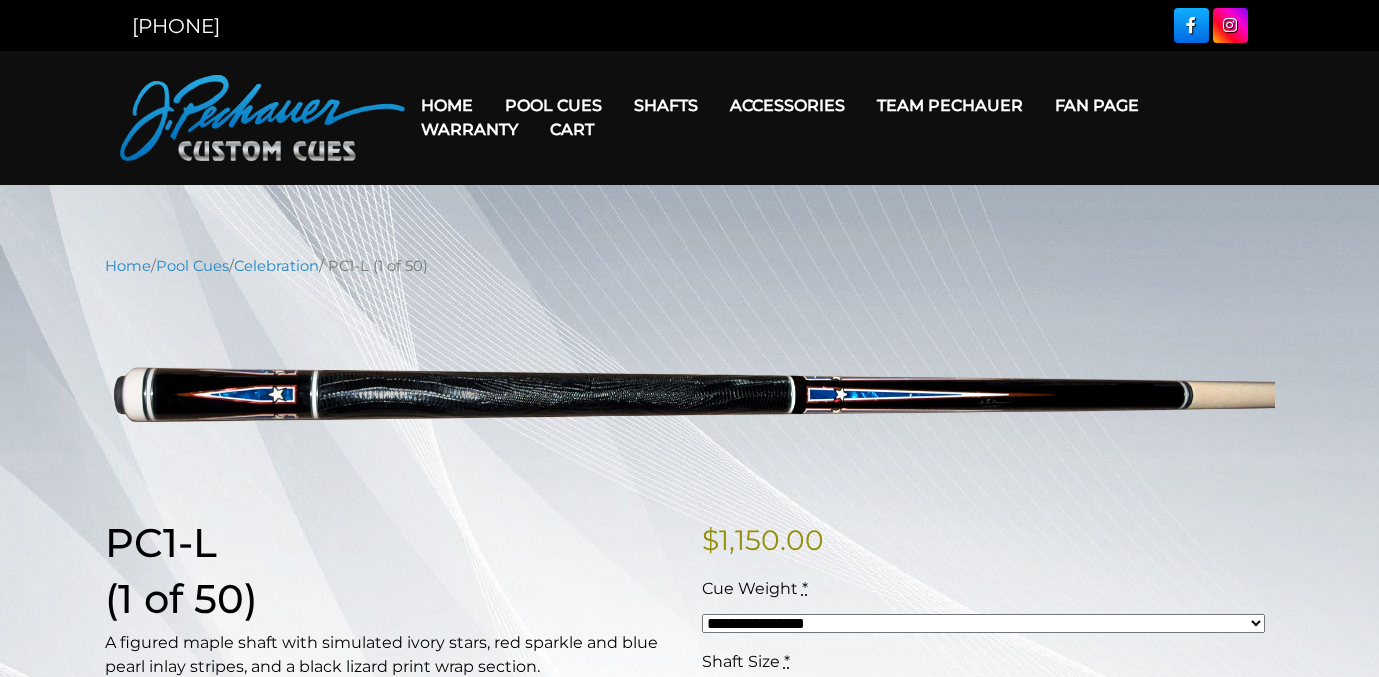 select on "*****" 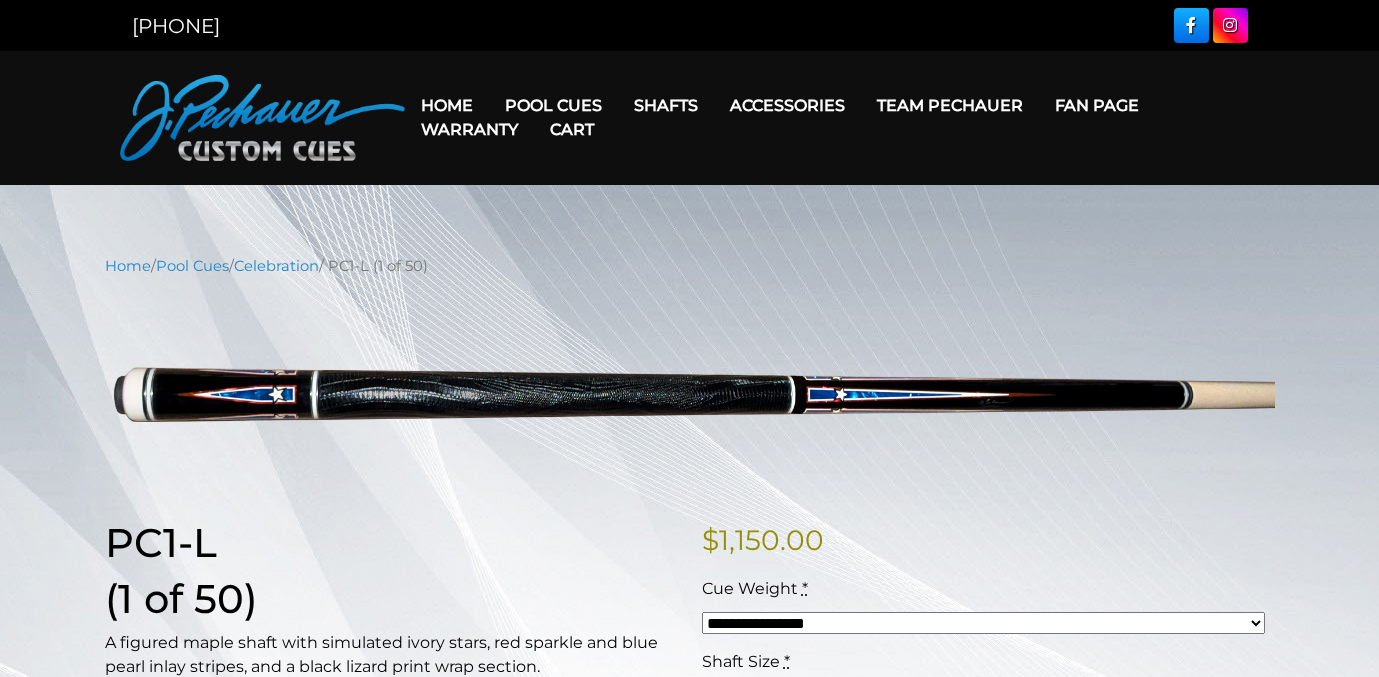 scroll, scrollTop: 34, scrollLeft: 0, axis: vertical 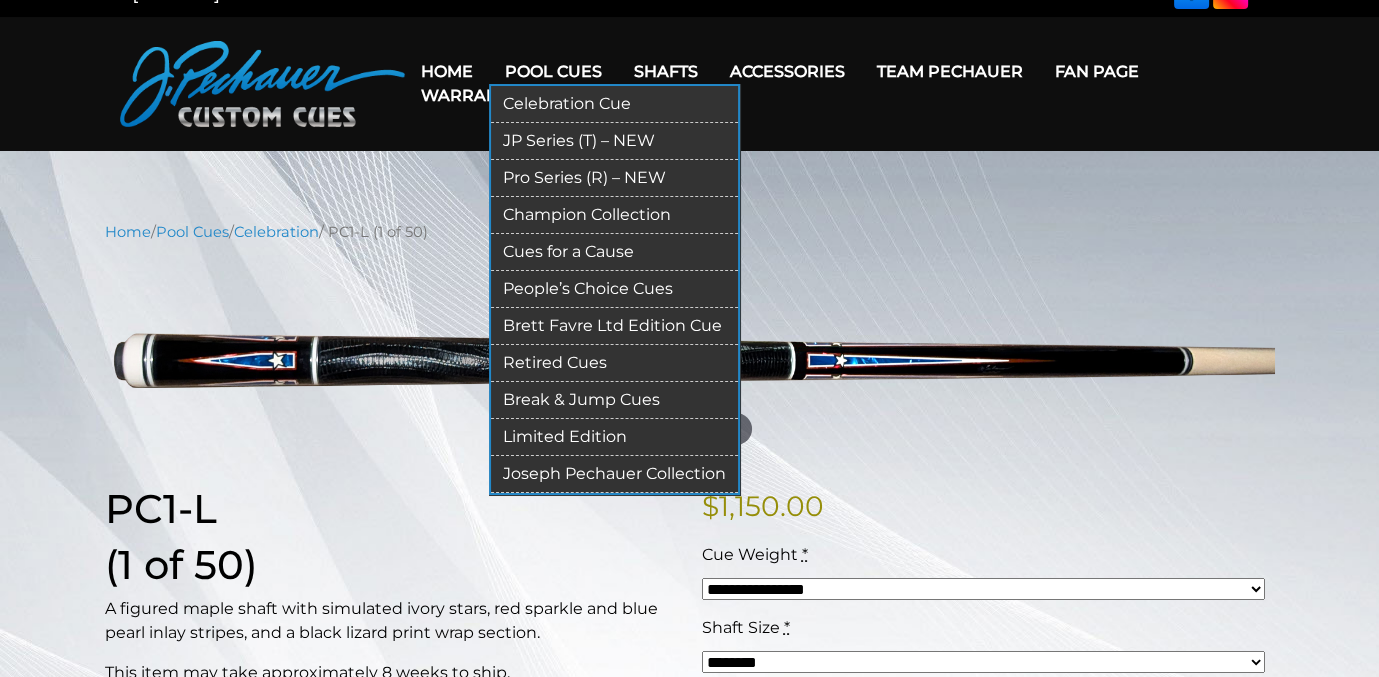 click on "Joseph Pechauer Collection" at bounding box center (614, 474) 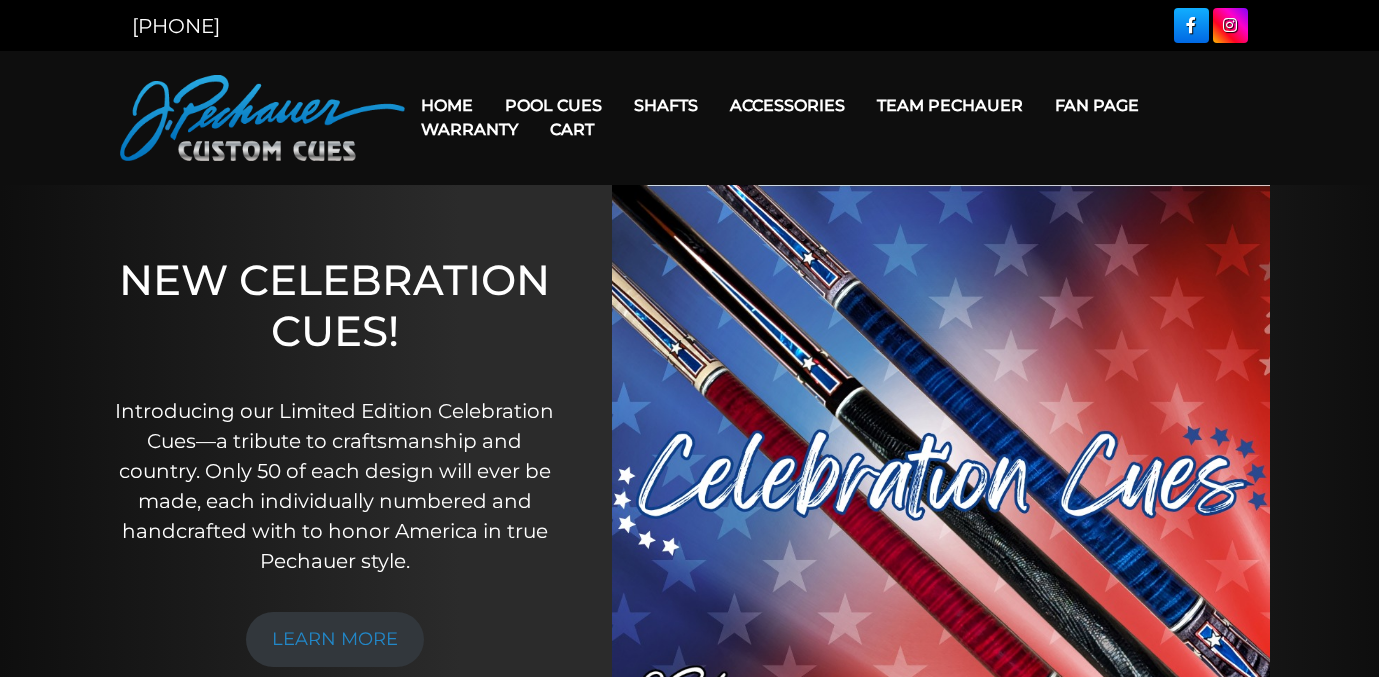 scroll, scrollTop: 0, scrollLeft: 0, axis: both 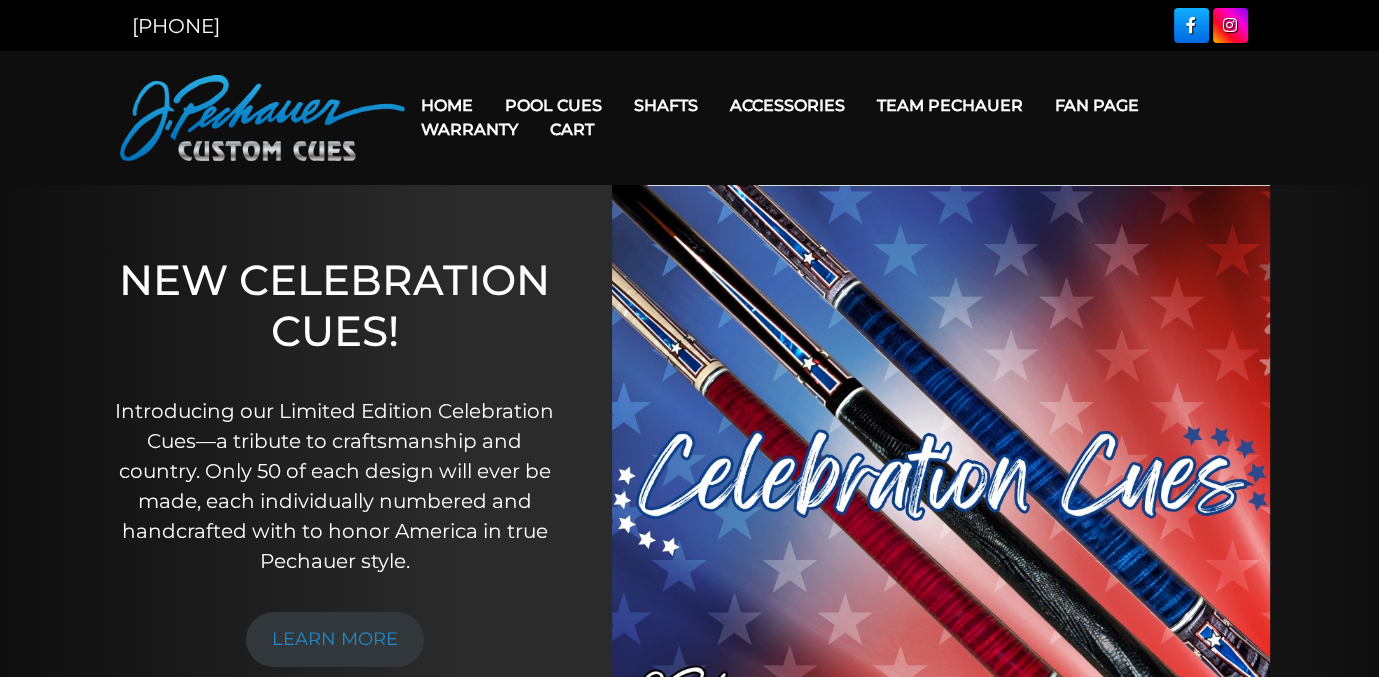 click on "Fan Page" at bounding box center [1097, 105] 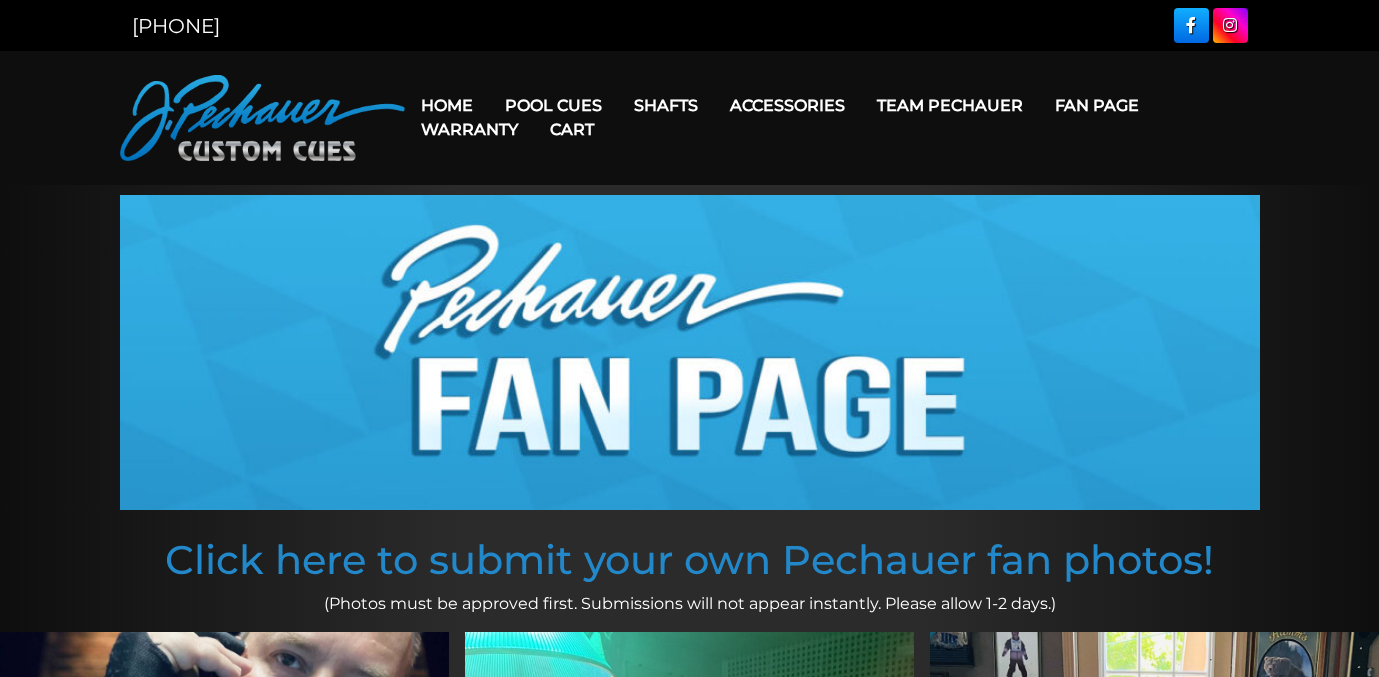 scroll, scrollTop: 0, scrollLeft: 0, axis: both 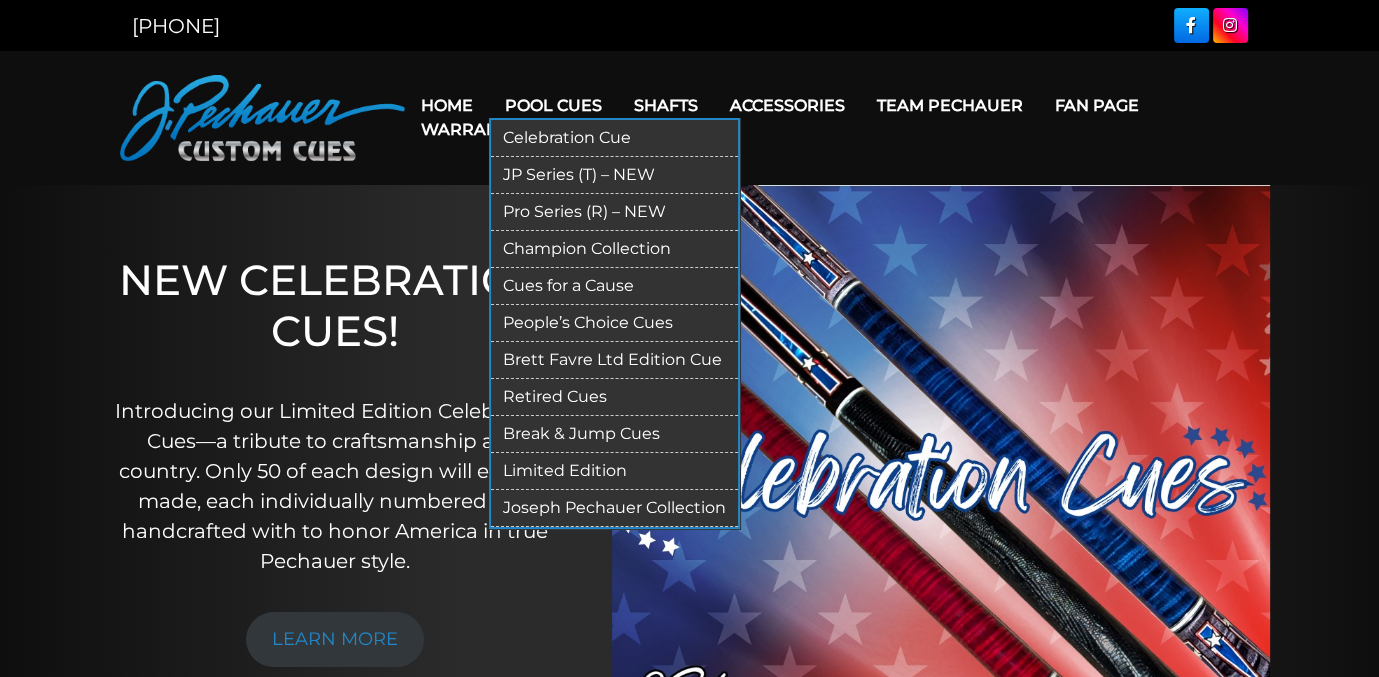 click on "Pro Series (R) – NEW" at bounding box center (614, 212) 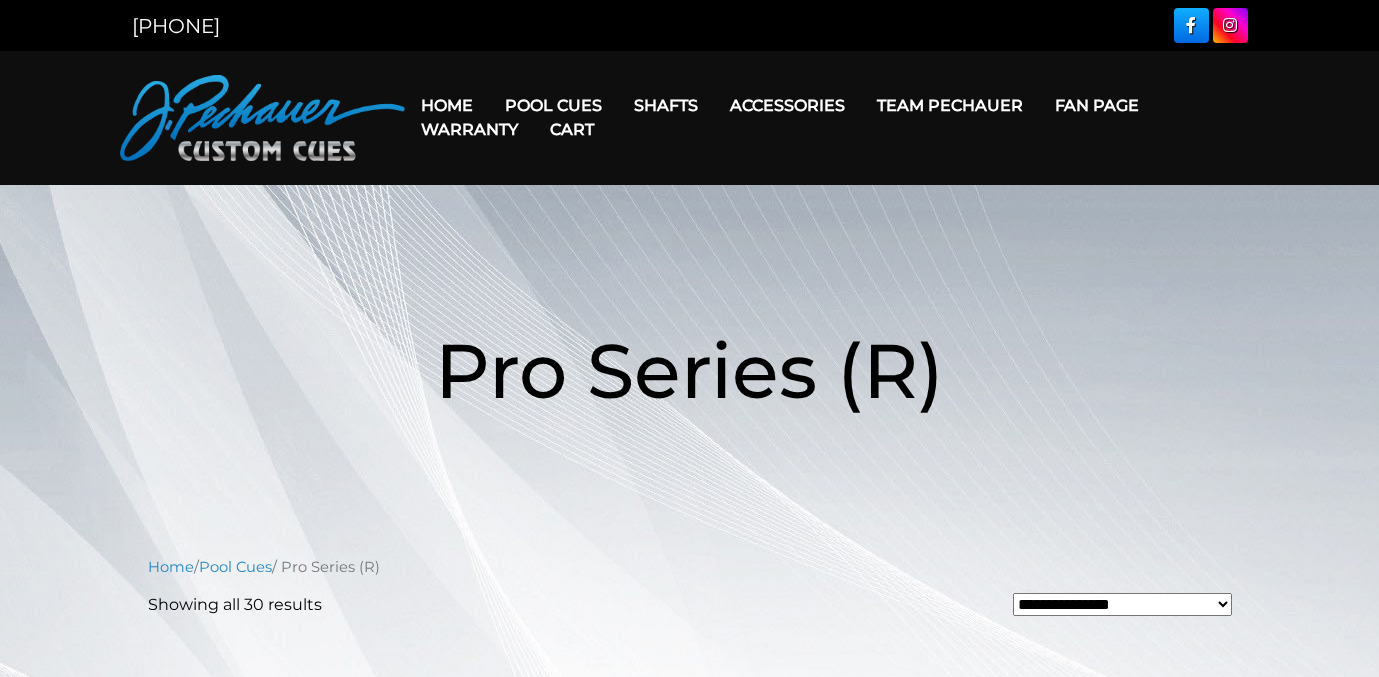scroll, scrollTop: 0, scrollLeft: 0, axis: both 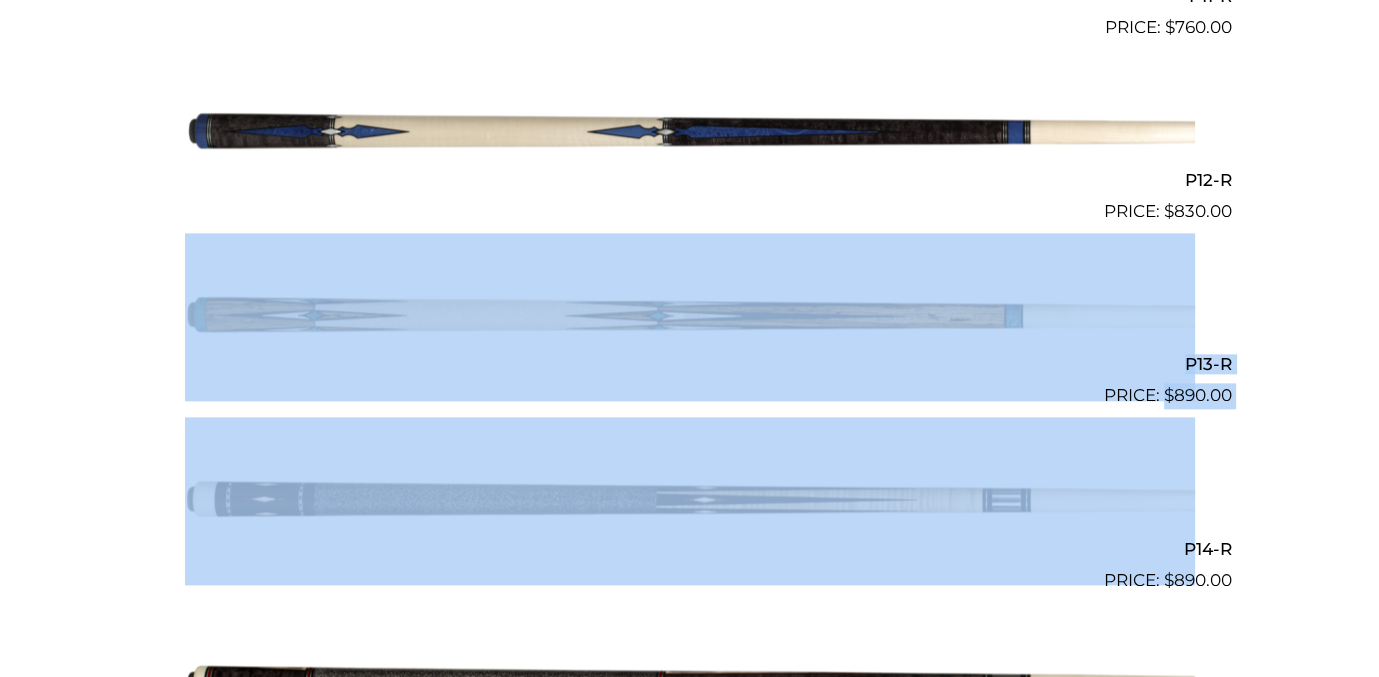 drag, startPoint x: 1393, startPoint y: 315, endPoint x: 1396, endPoint y: 293, distance: 22.203604 